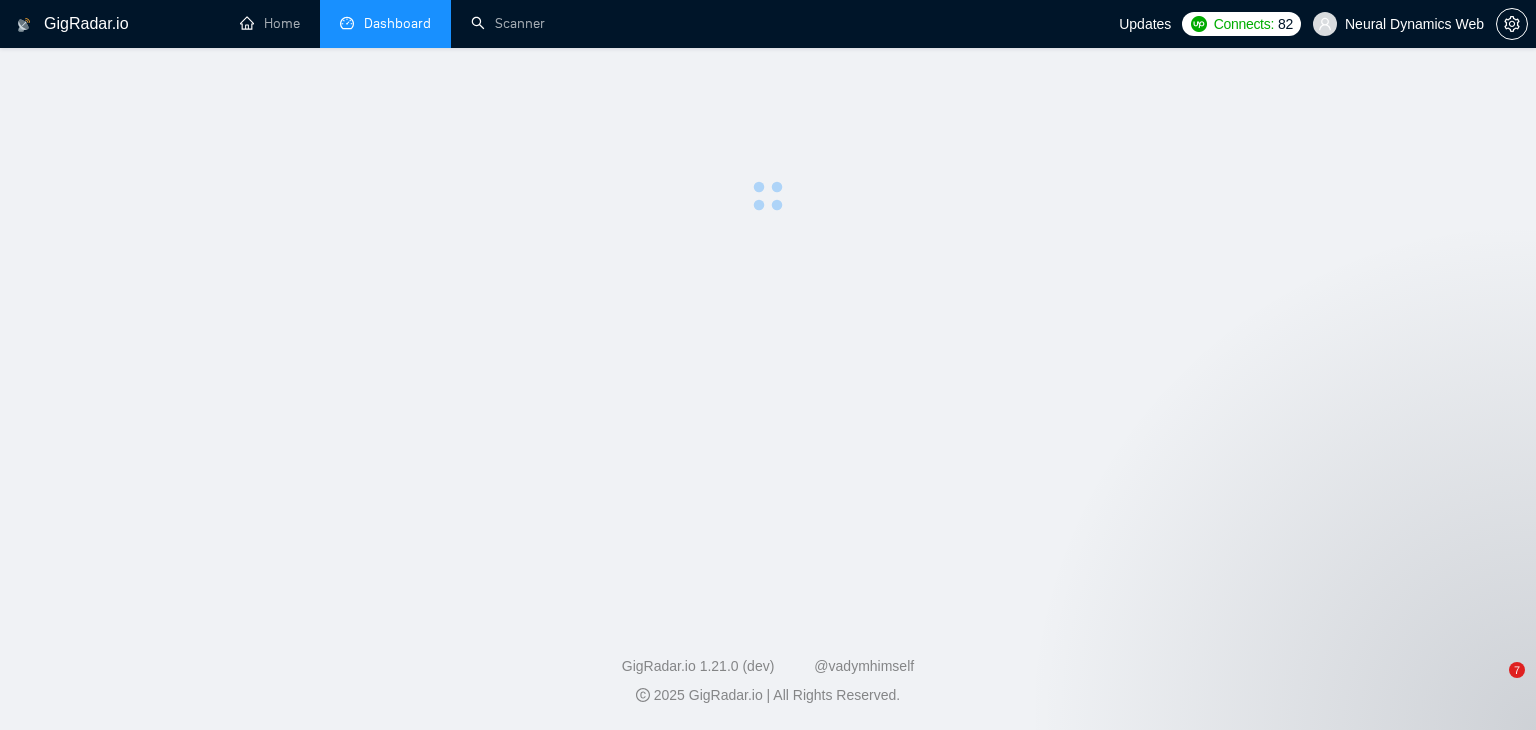 scroll, scrollTop: 0, scrollLeft: 0, axis: both 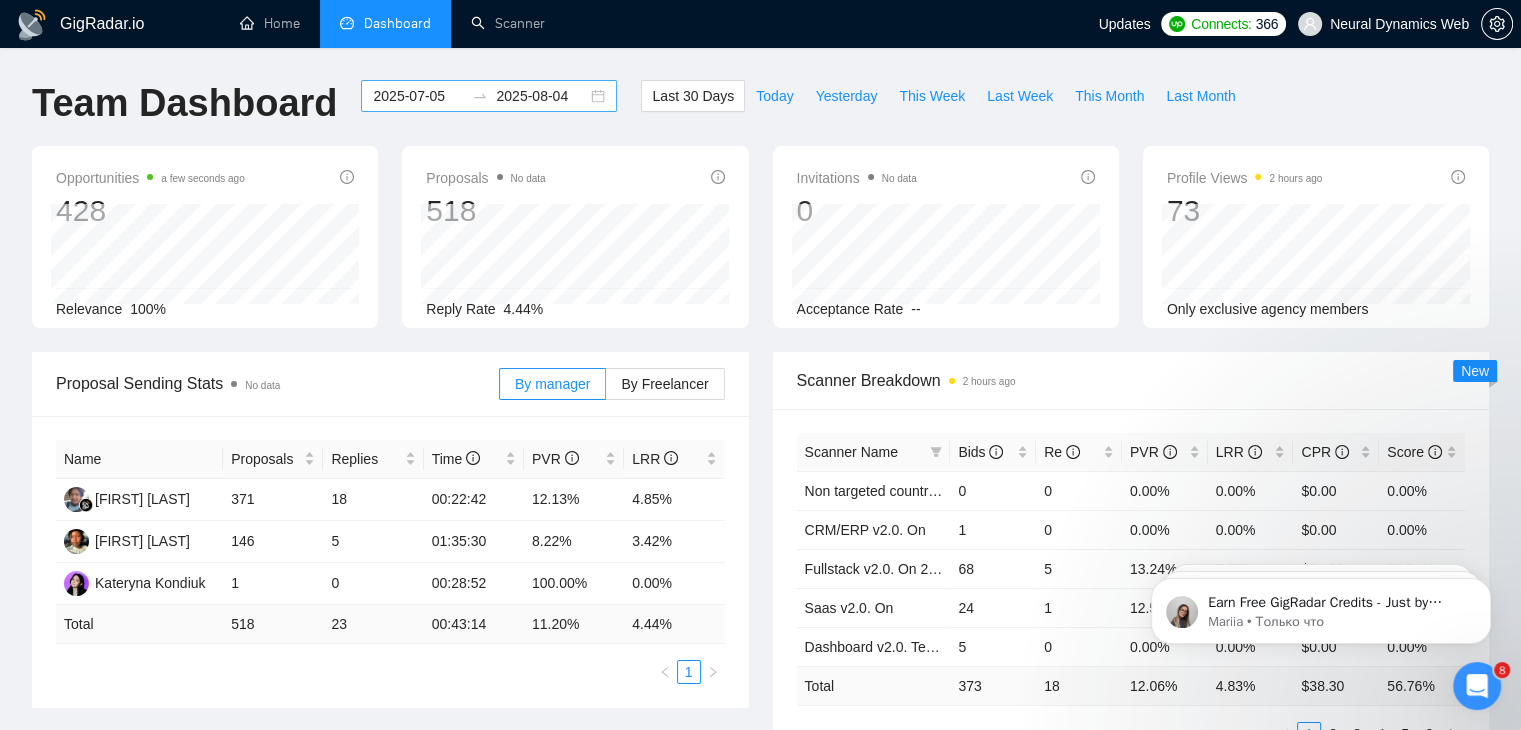 click on "2025-07-05 2025-08-04" at bounding box center [489, 96] 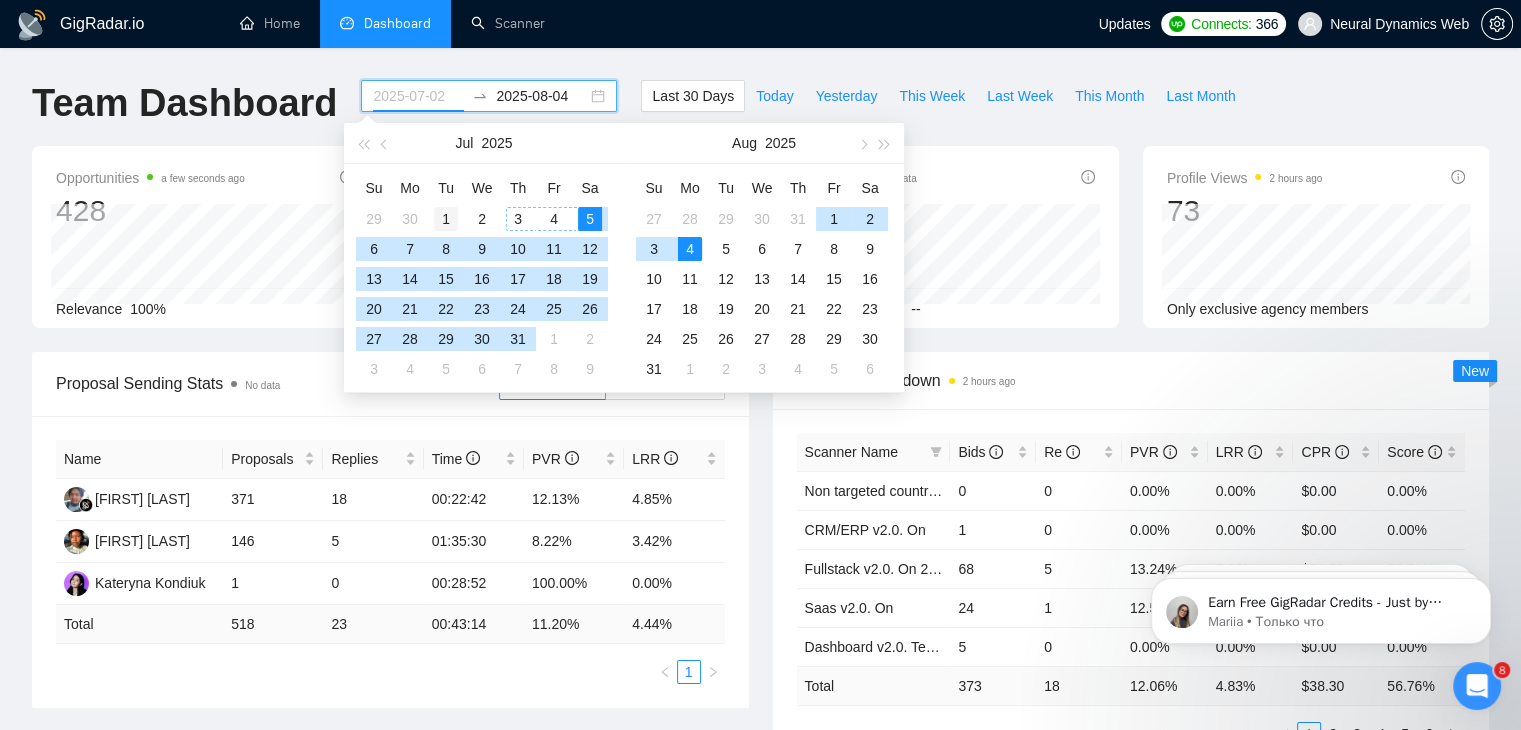 type on "2025-07-01" 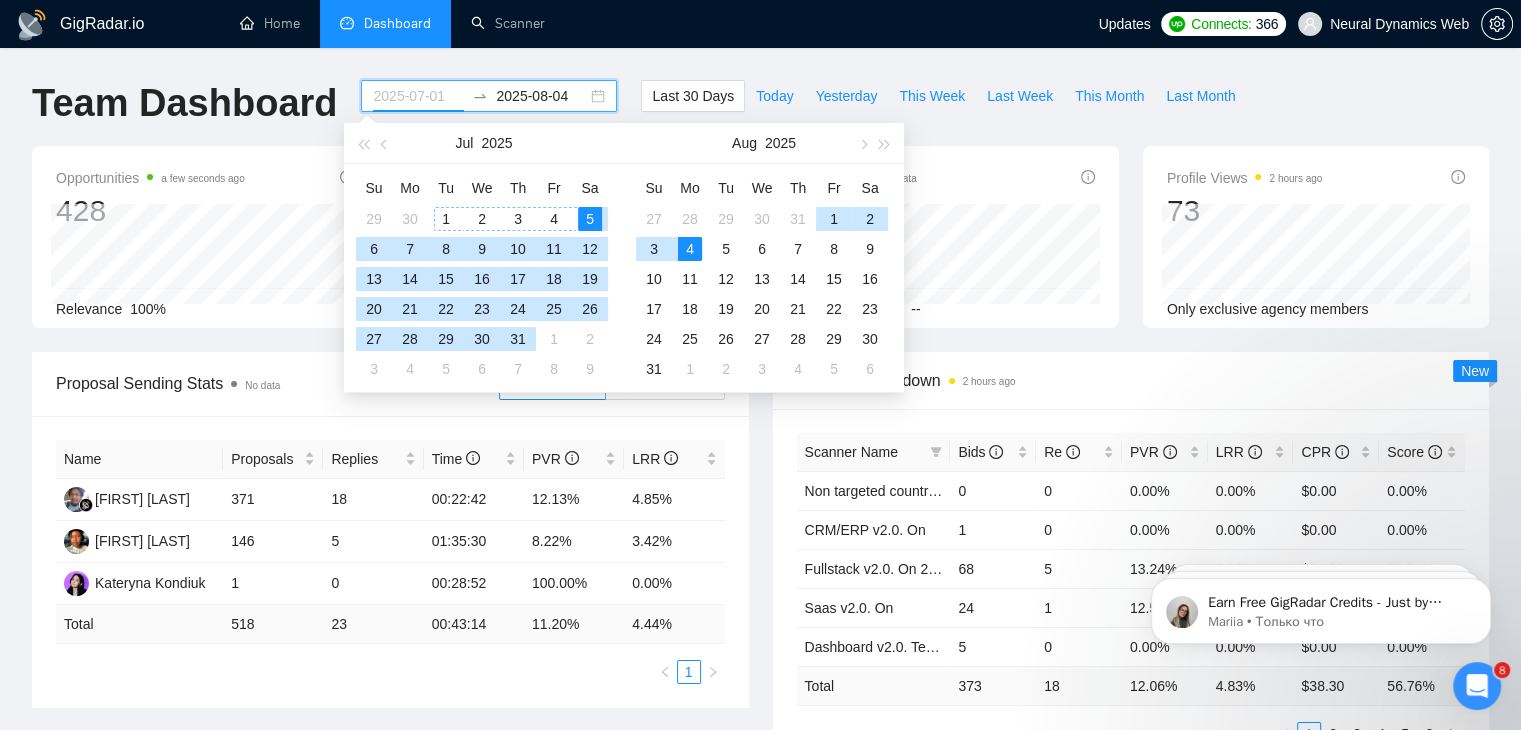 click on "1" at bounding box center [446, 219] 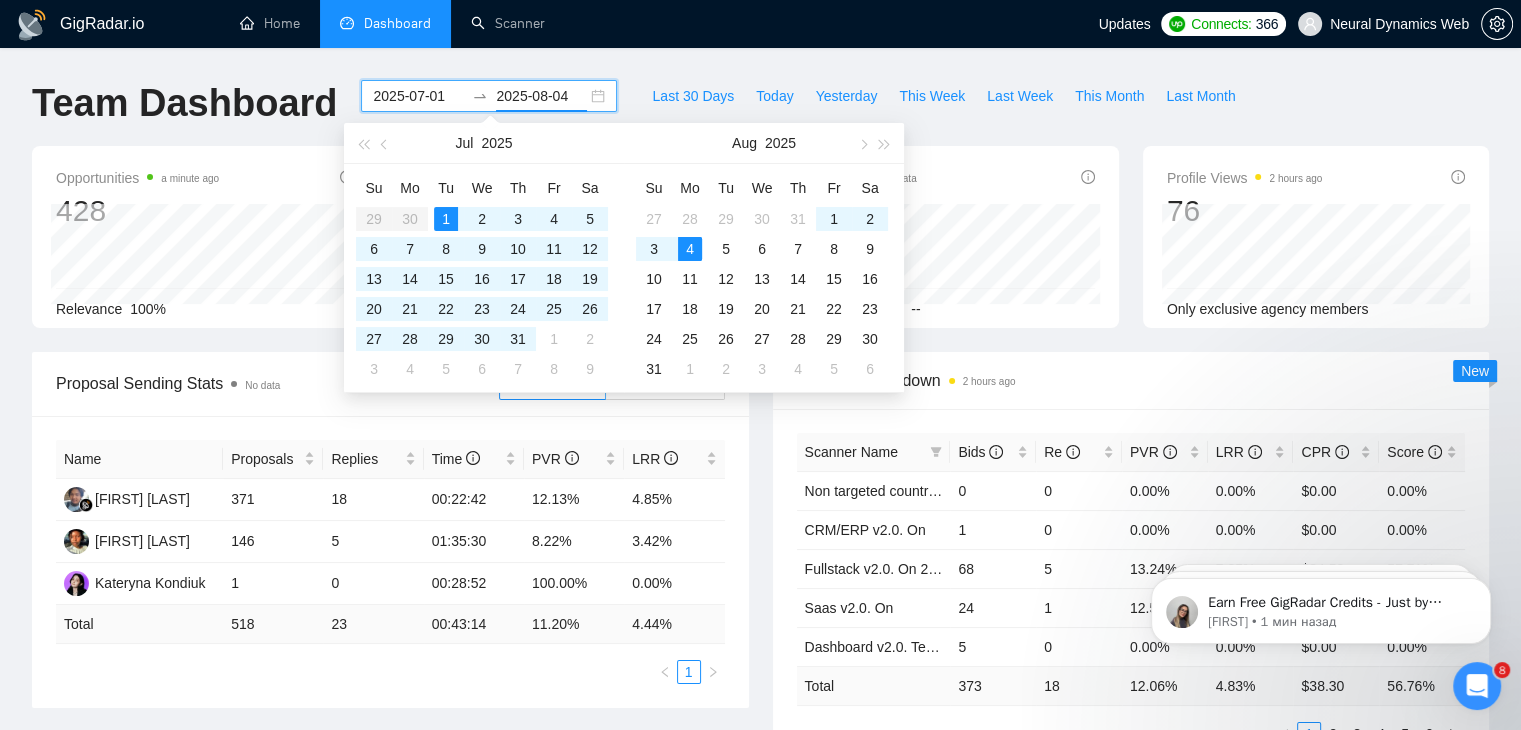 click on "2025-07-01 2025-08-04" at bounding box center (489, 96) 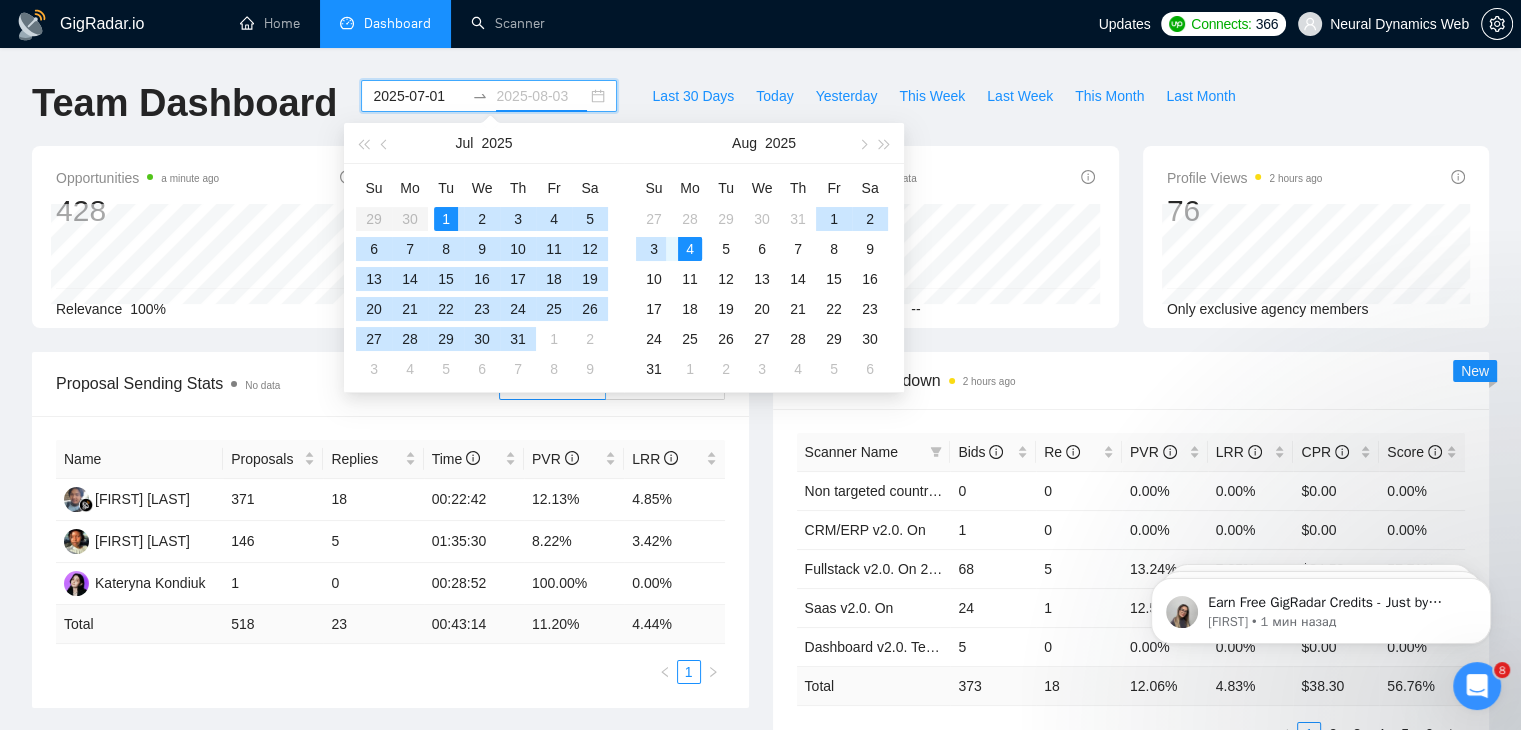 type on "2025-08-04" 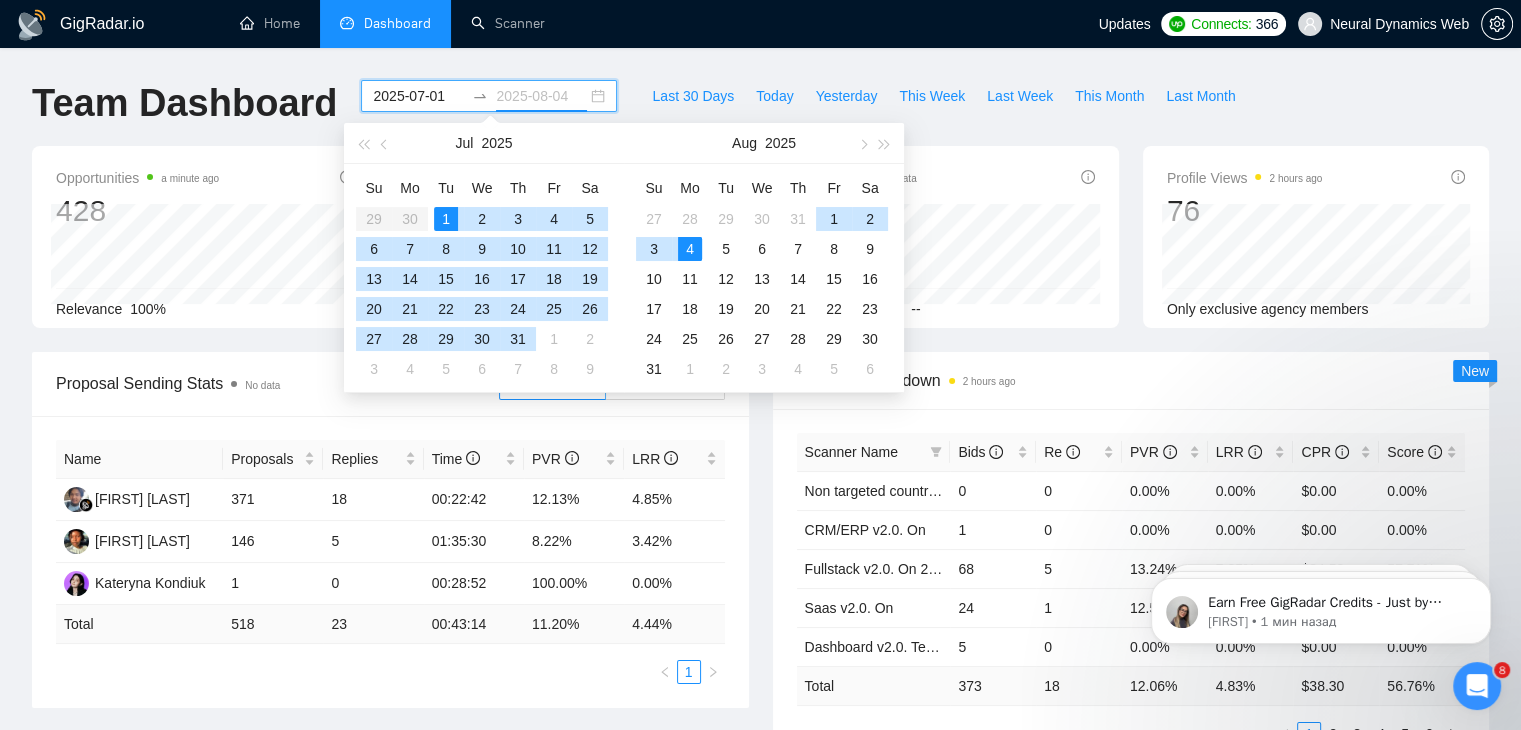 click on "4" at bounding box center (690, 249) 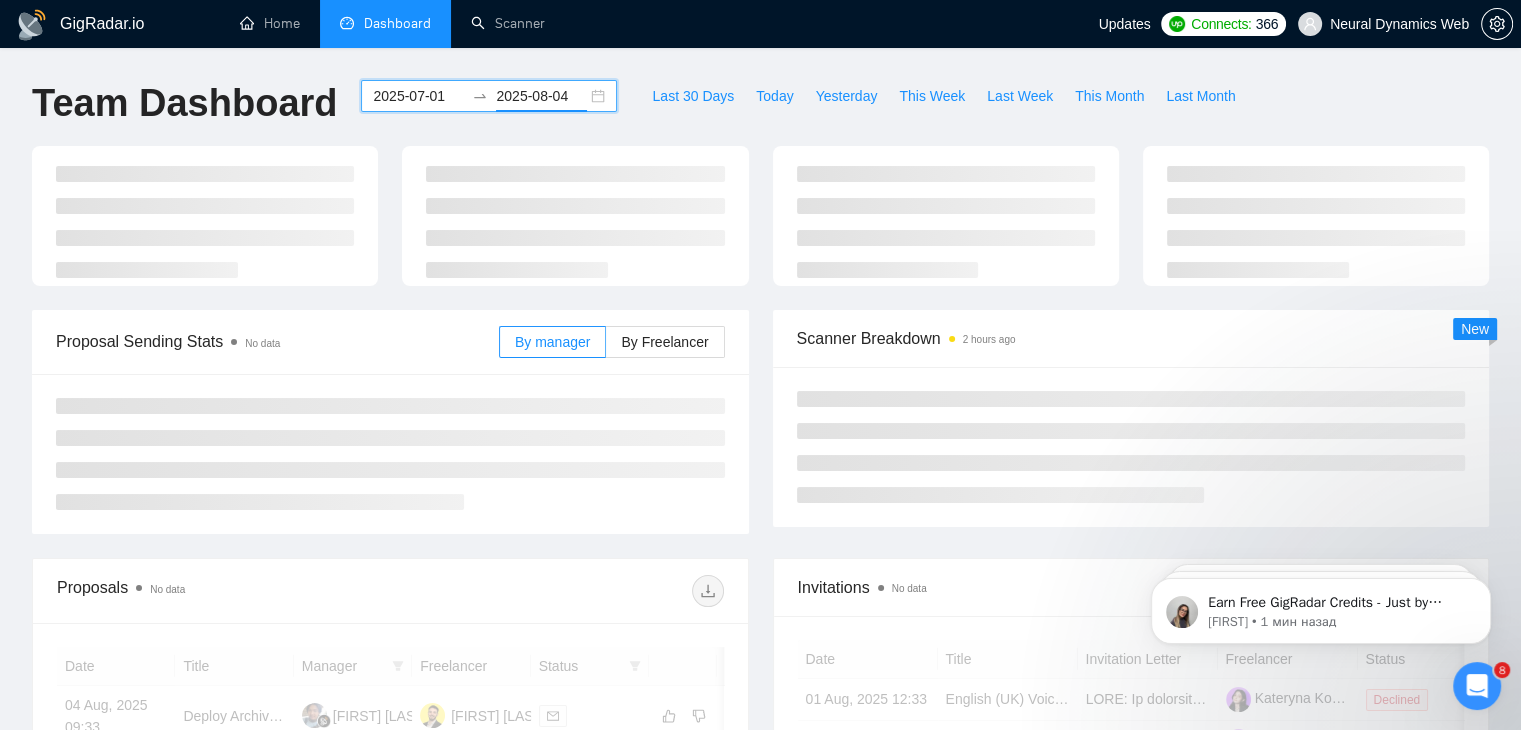 click on "2025-07-01 2025-08-04" at bounding box center [489, 96] 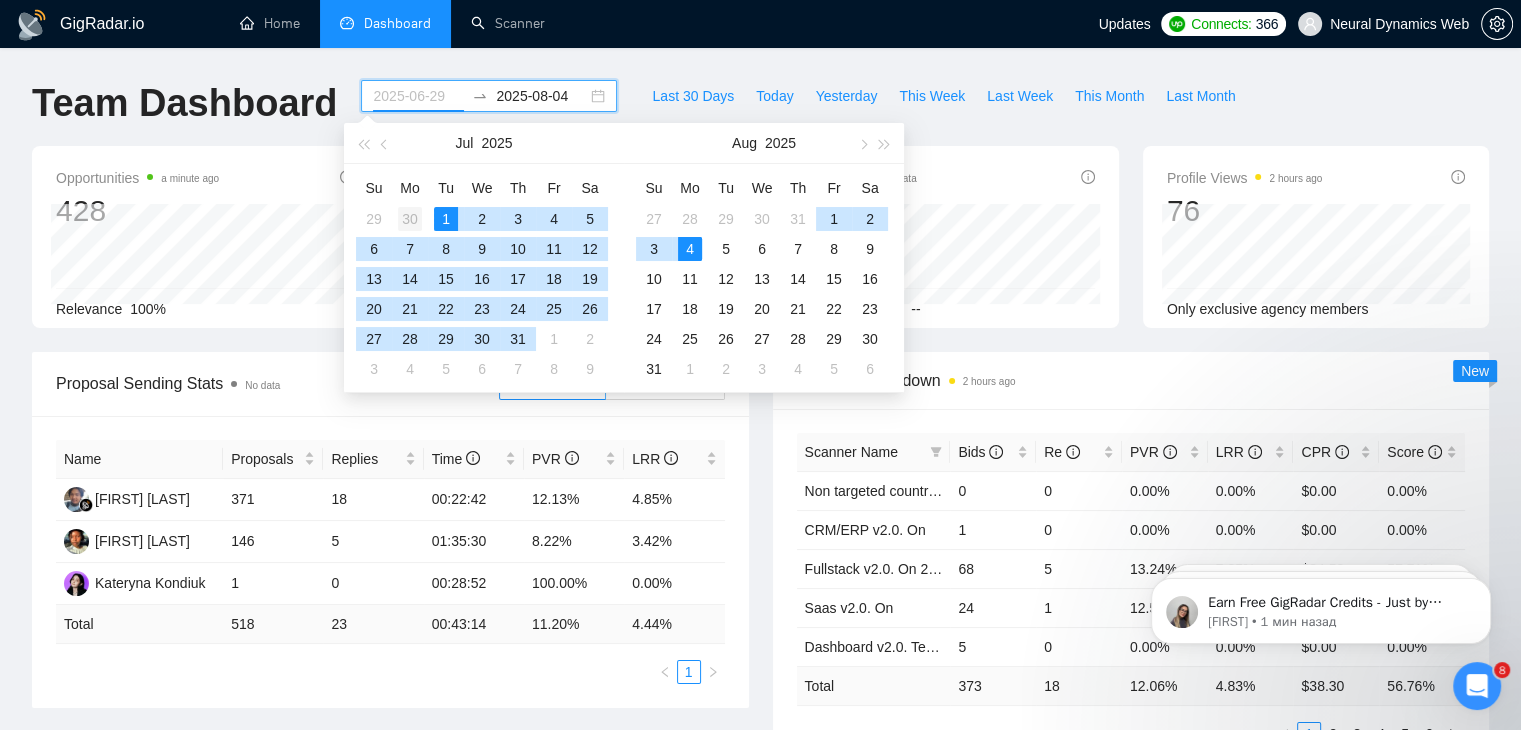type on "2025-06-30" 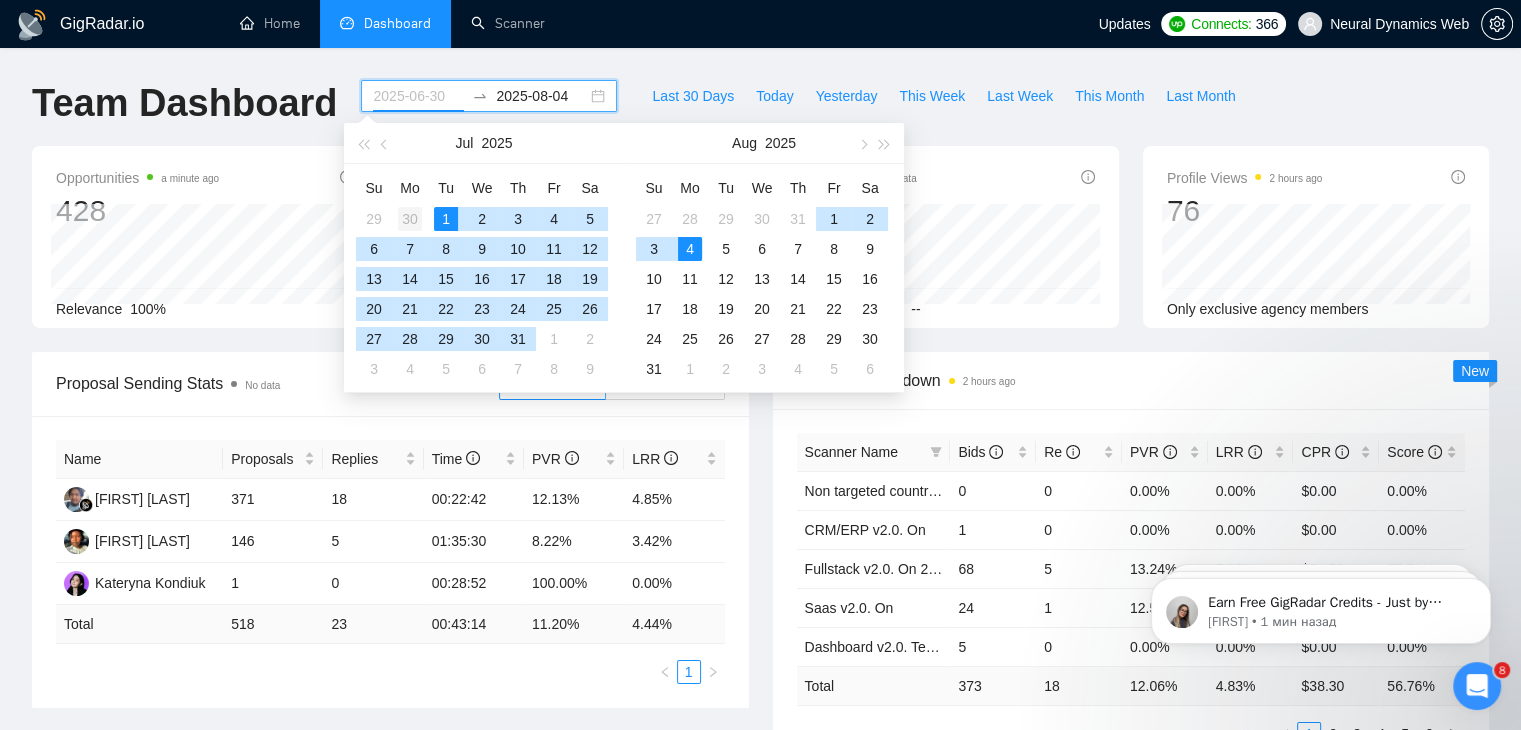 click on "30" at bounding box center [410, 219] 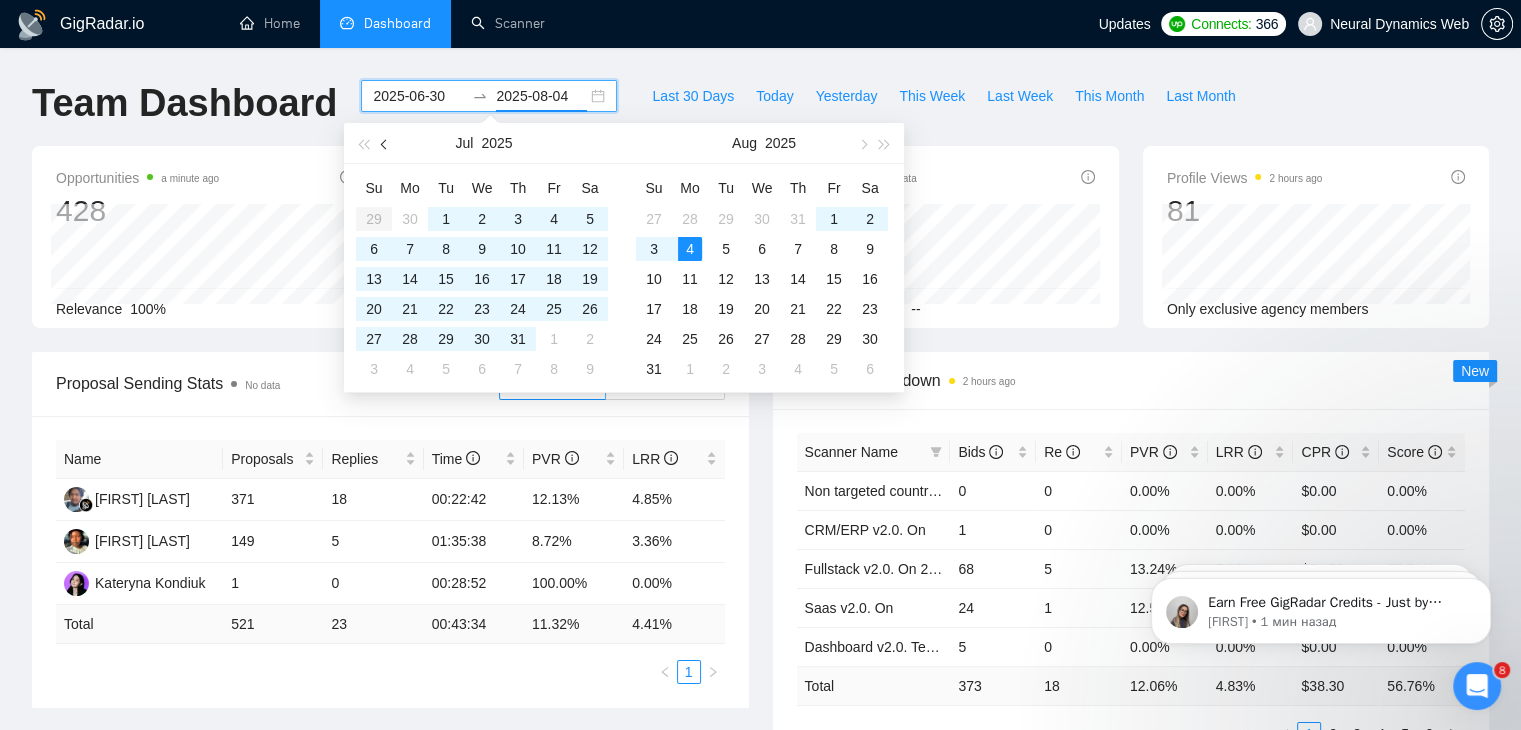 click at bounding box center [386, 144] 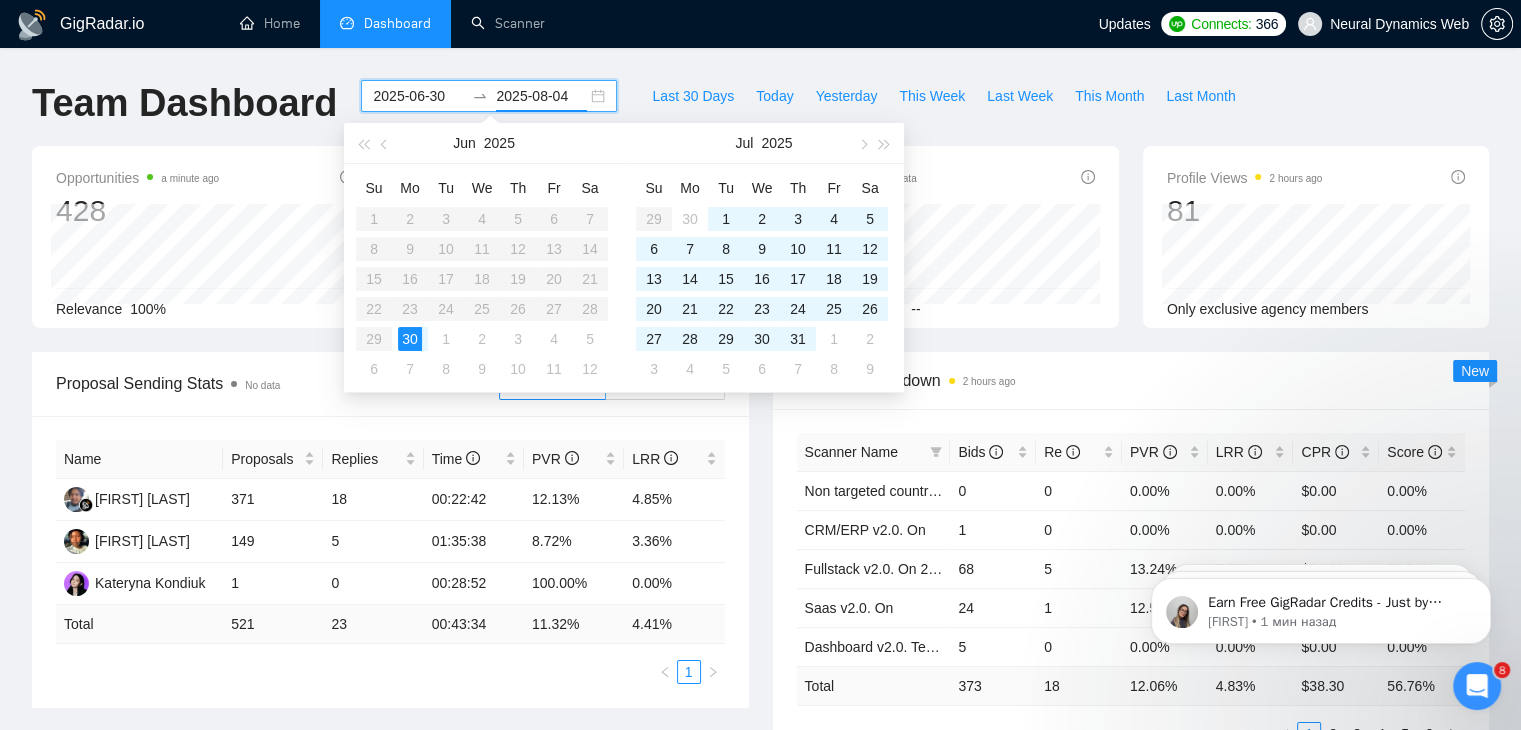 type on "2025-06-30" 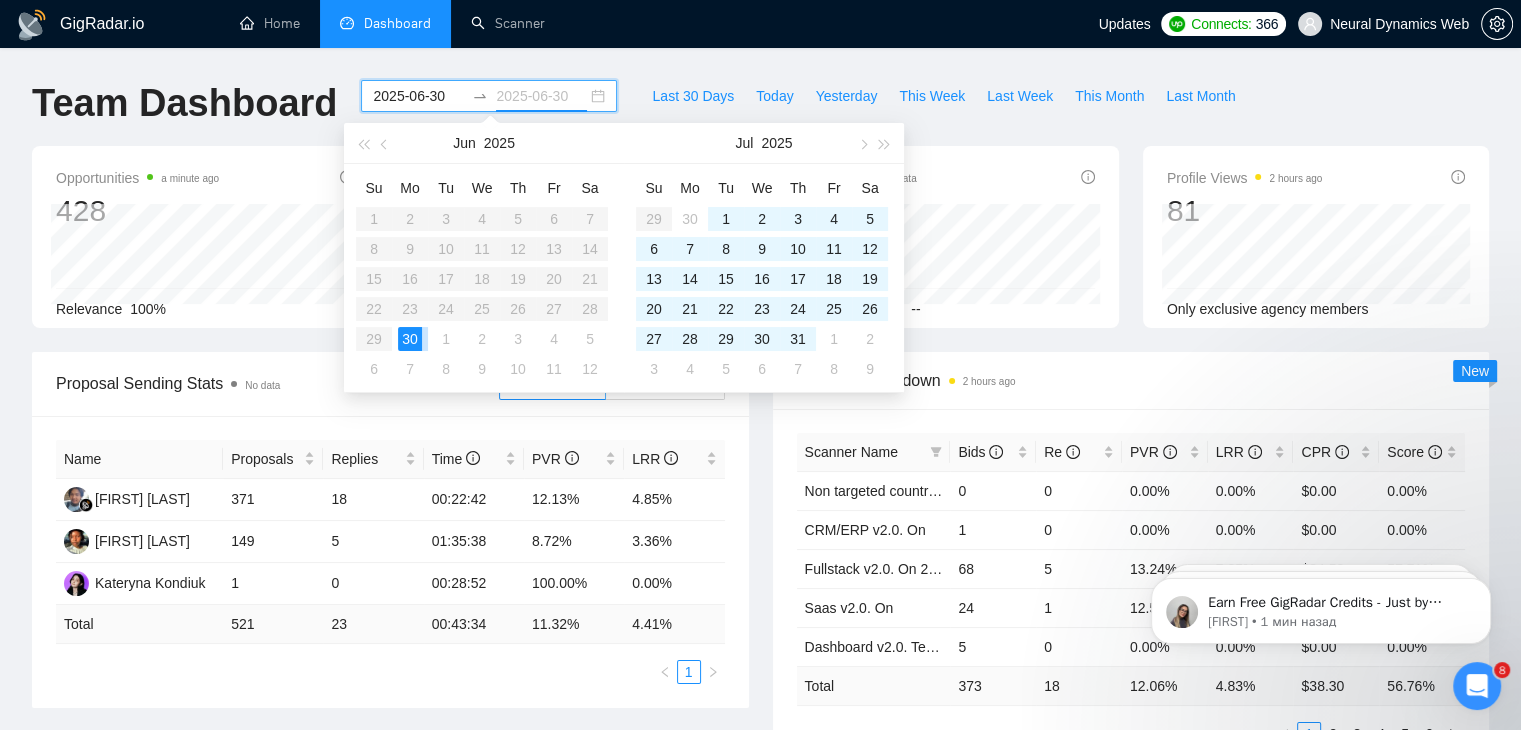 click on "30" at bounding box center [410, 339] 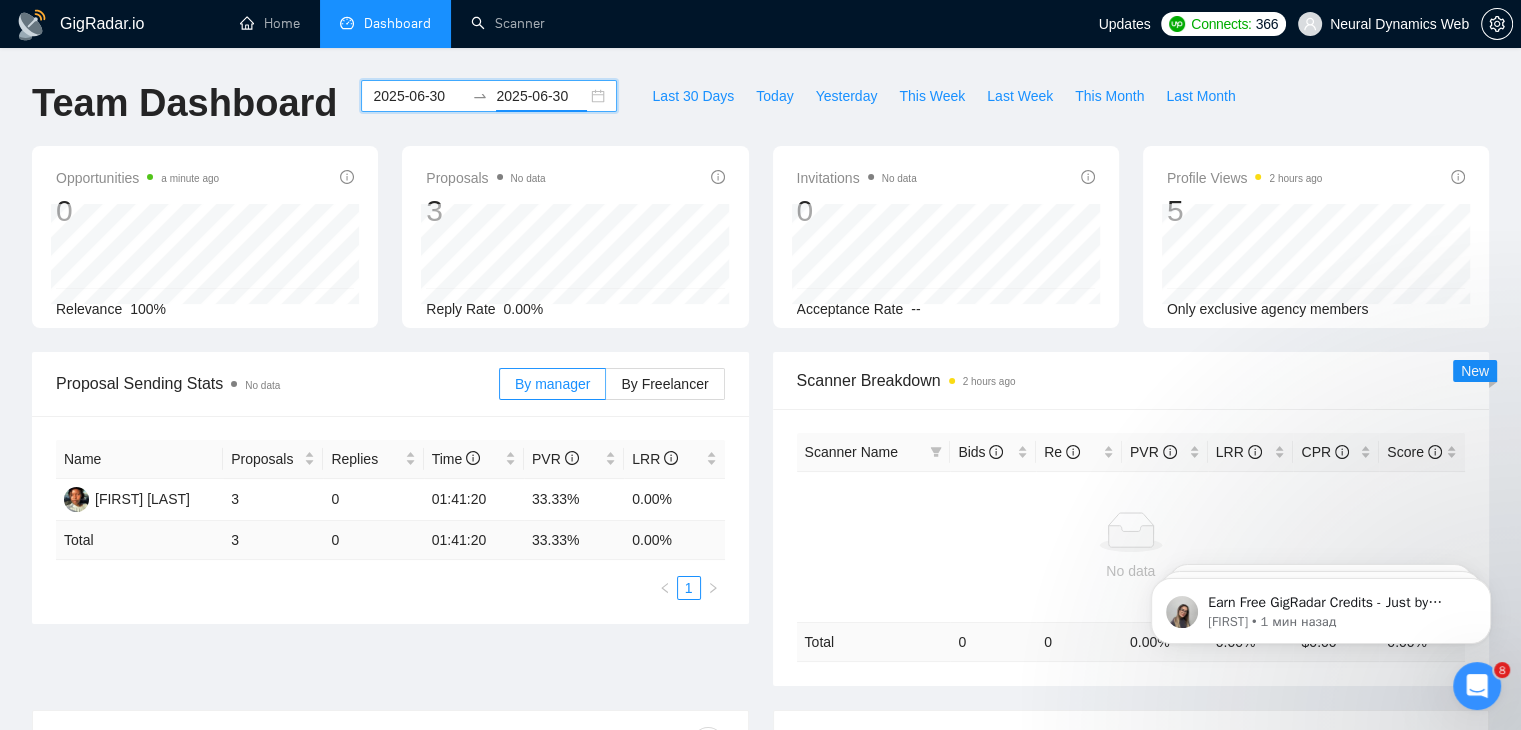 click on "2025-06-30 2025-06-30" at bounding box center [489, 96] 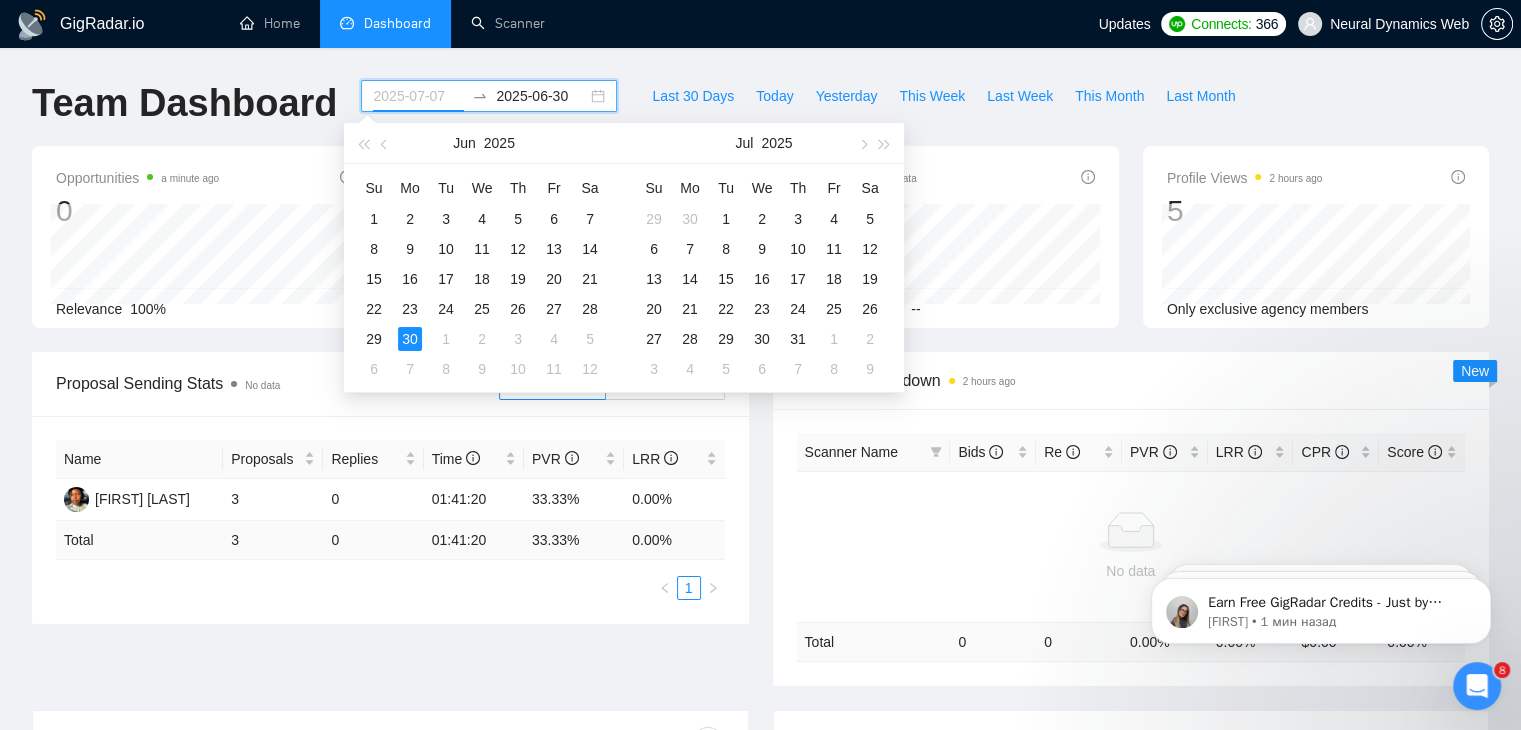 type on "2025-06-30" 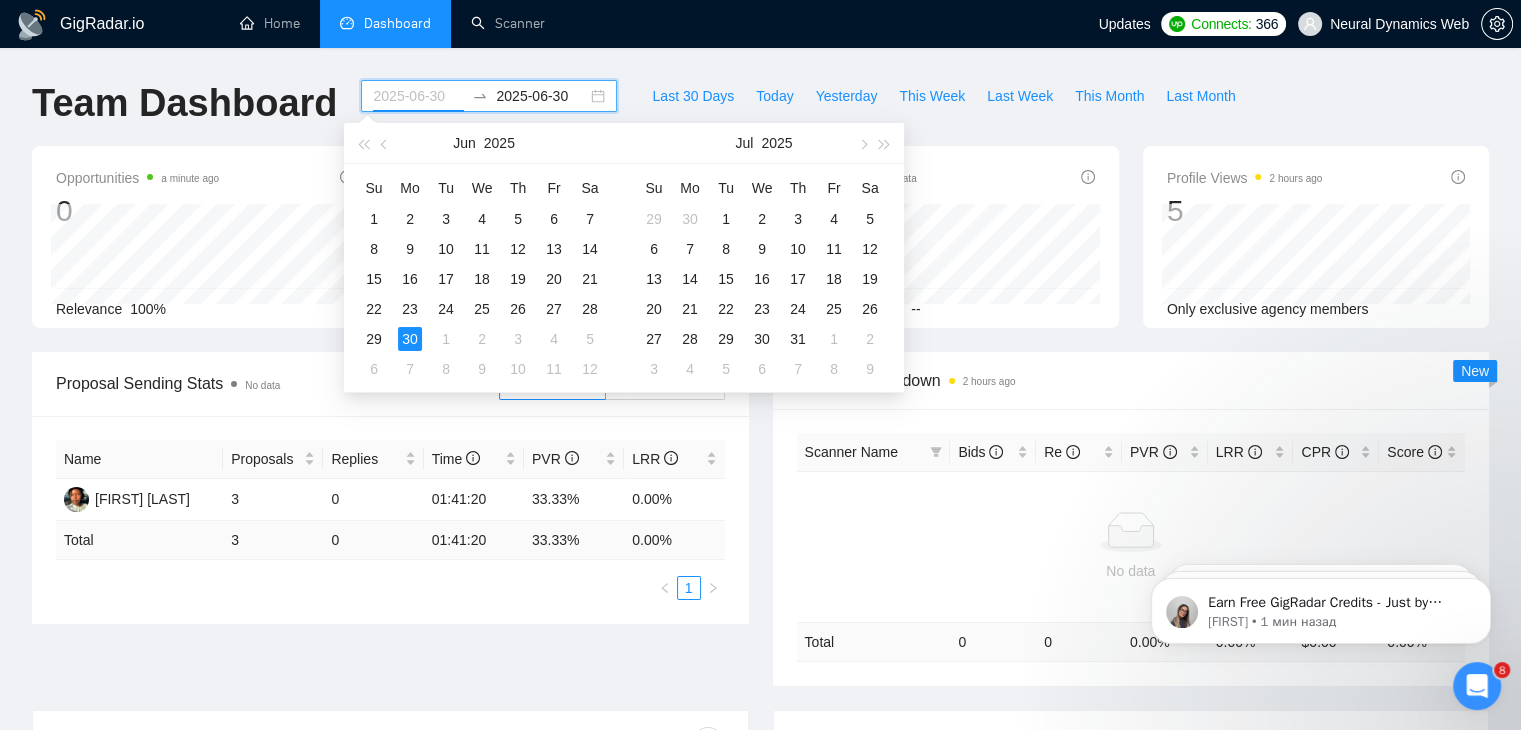 click on "30" at bounding box center (410, 339) 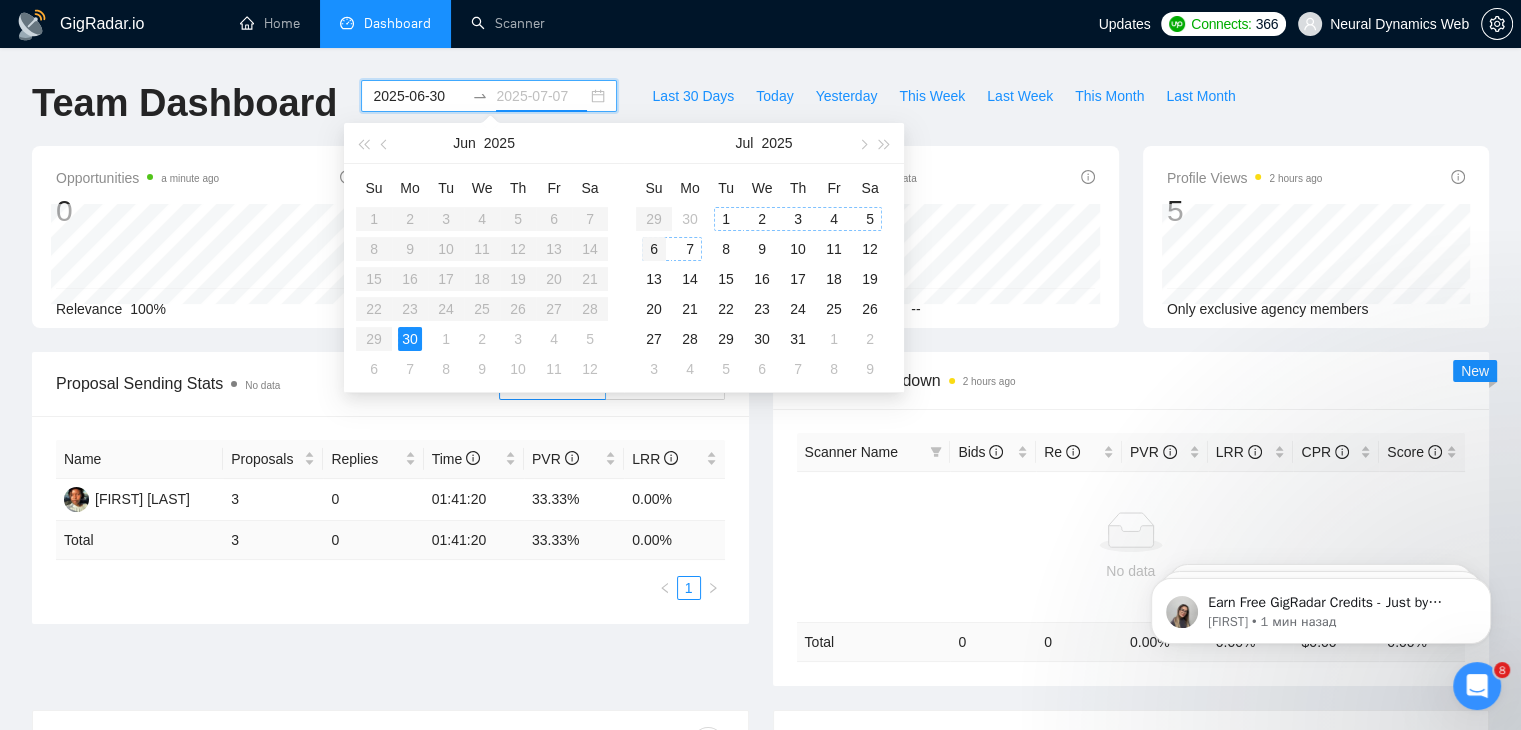 type on "2025-07-06" 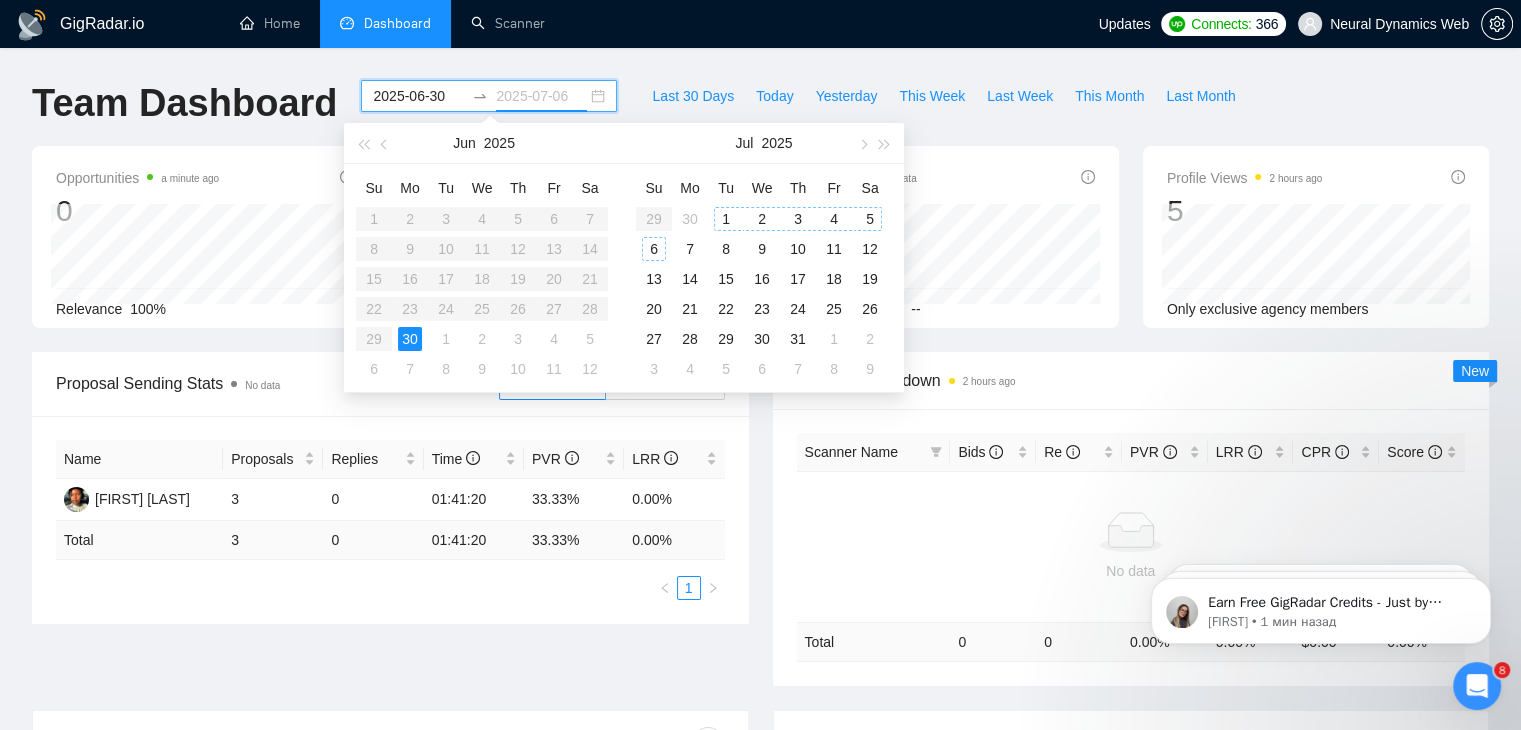 click on "6" at bounding box center [654, 249] 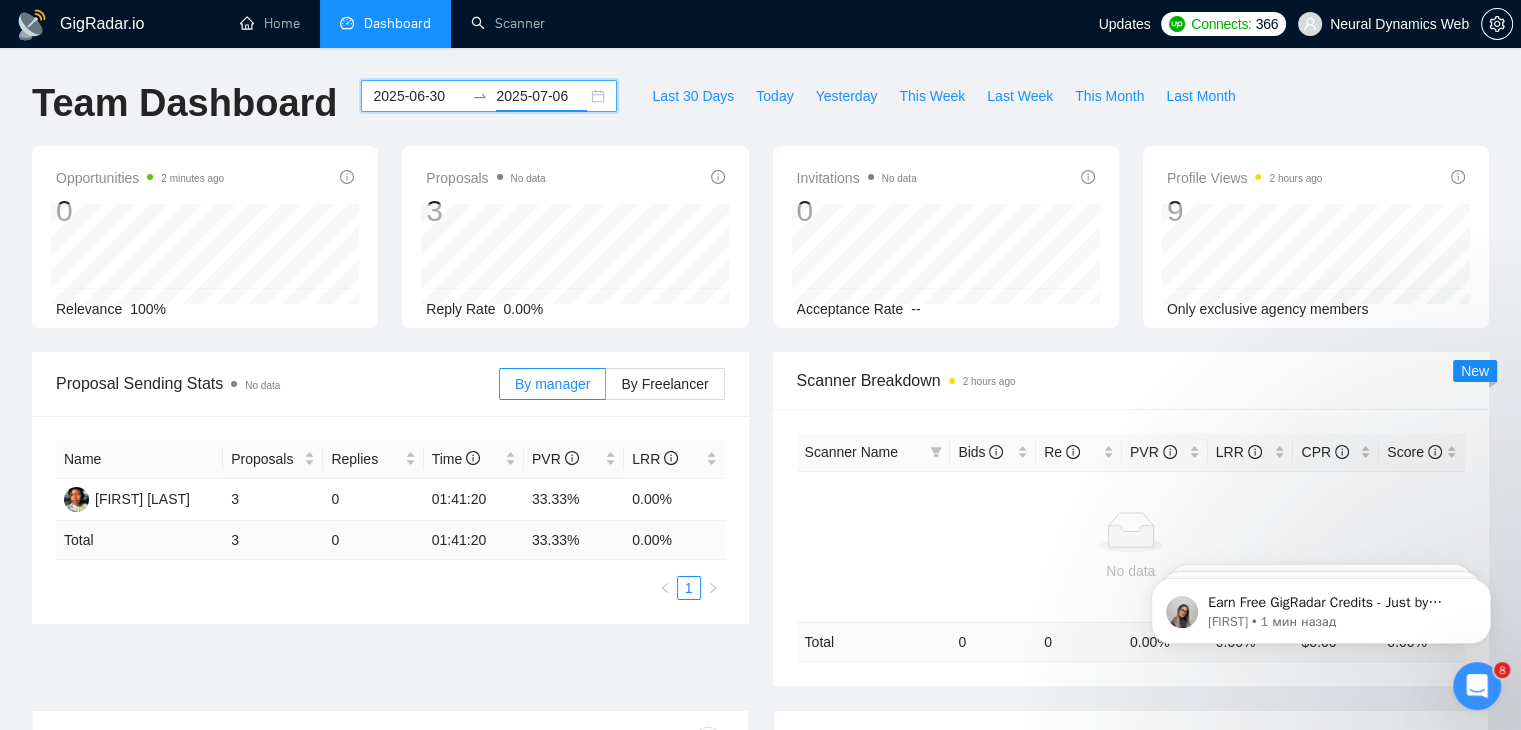 click on "2025-06-30 2025-07-06" at bounding box center [489, 96] 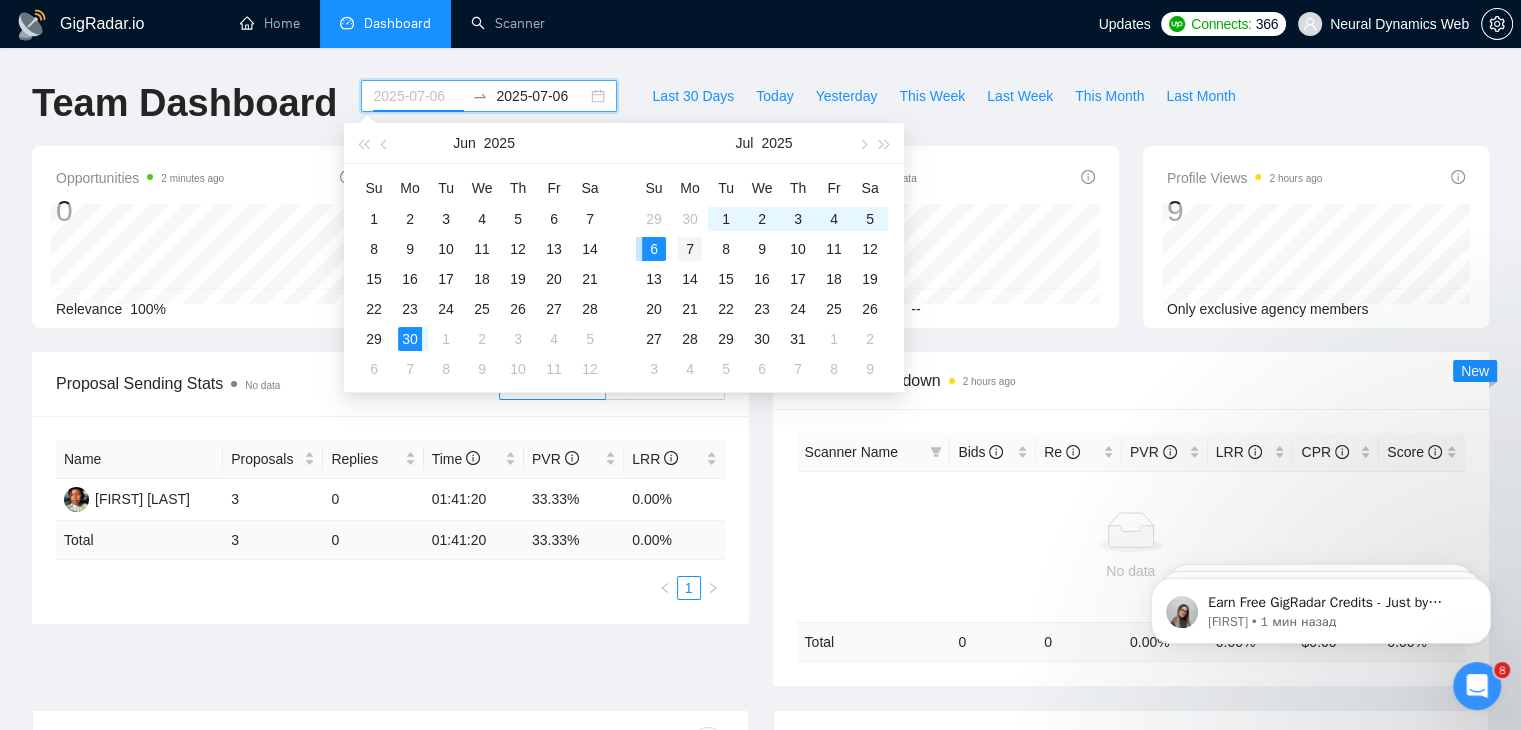 type on "2025-07-07" 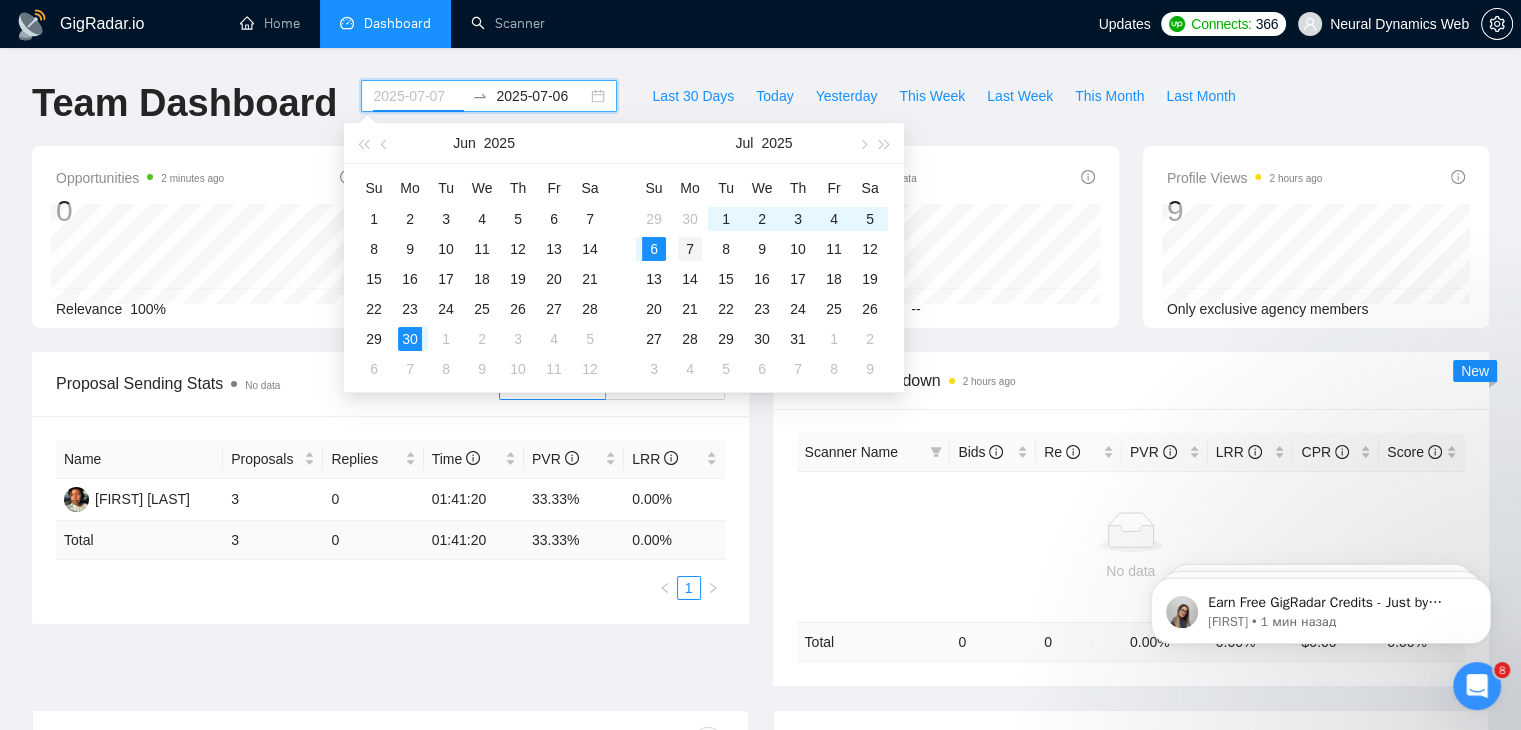 click on "7" at bounding box center (690, 249) 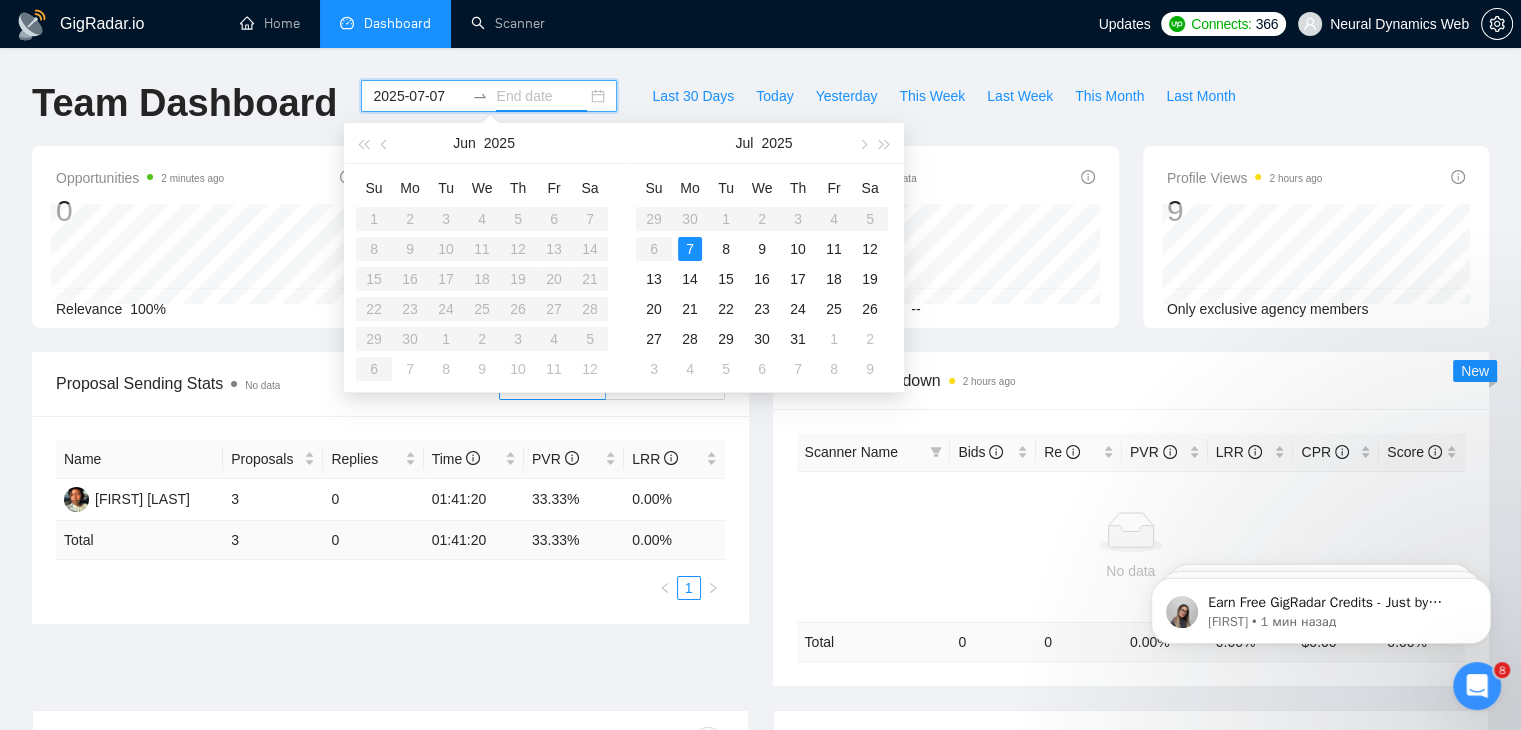 click on "7" at bounding box center [690, 249] 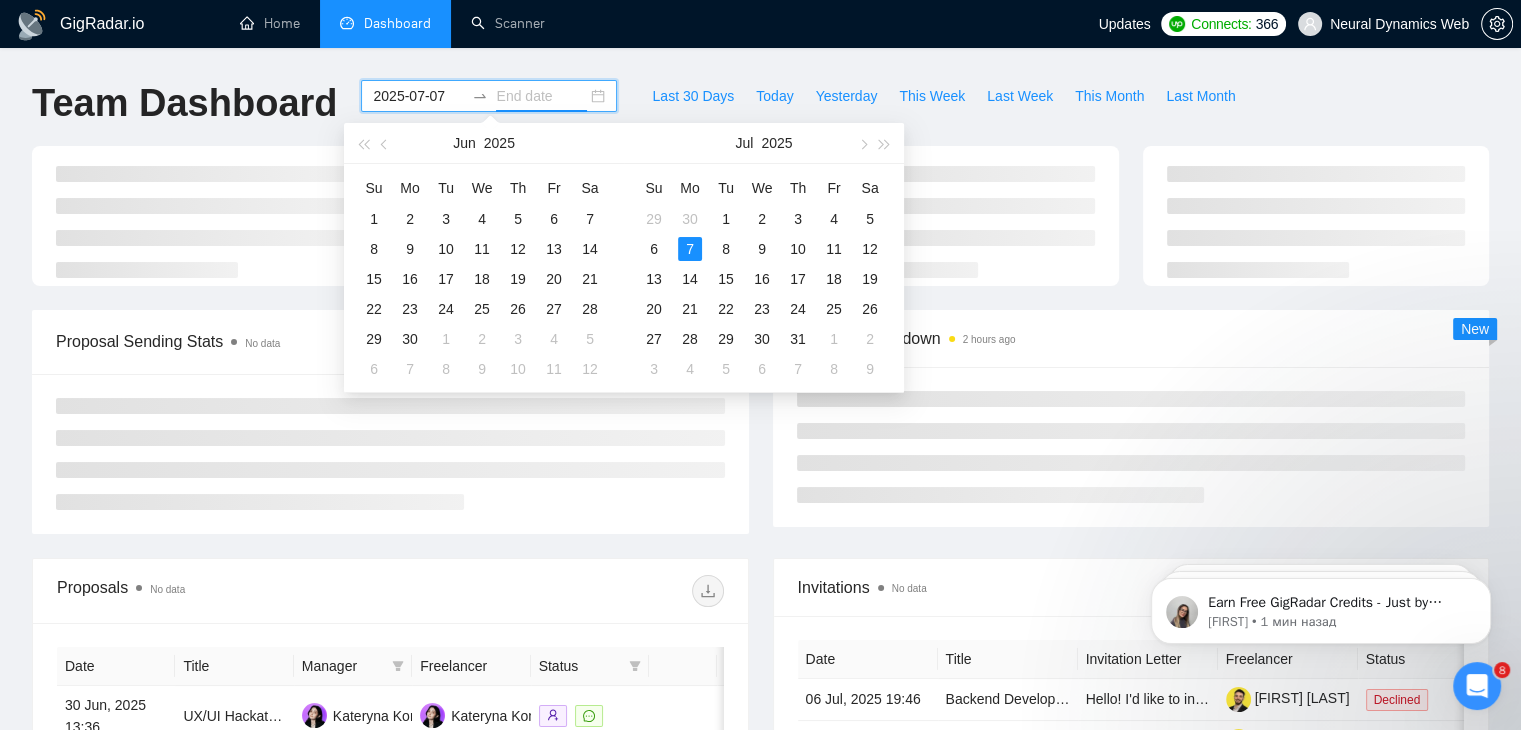 type on "2025-07-07" 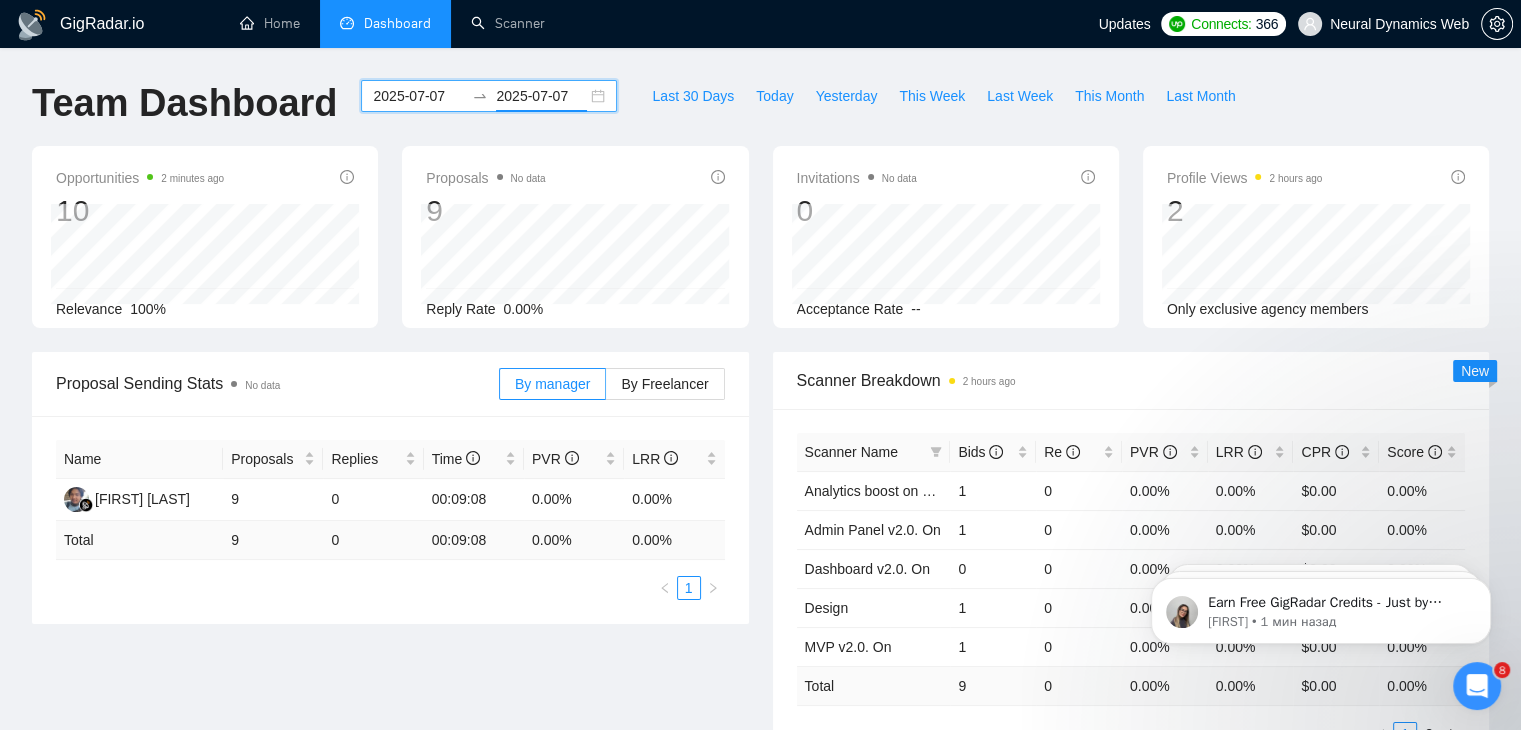 click on "2025-07-07 2025-07-07" at bounding box center (489, 96) 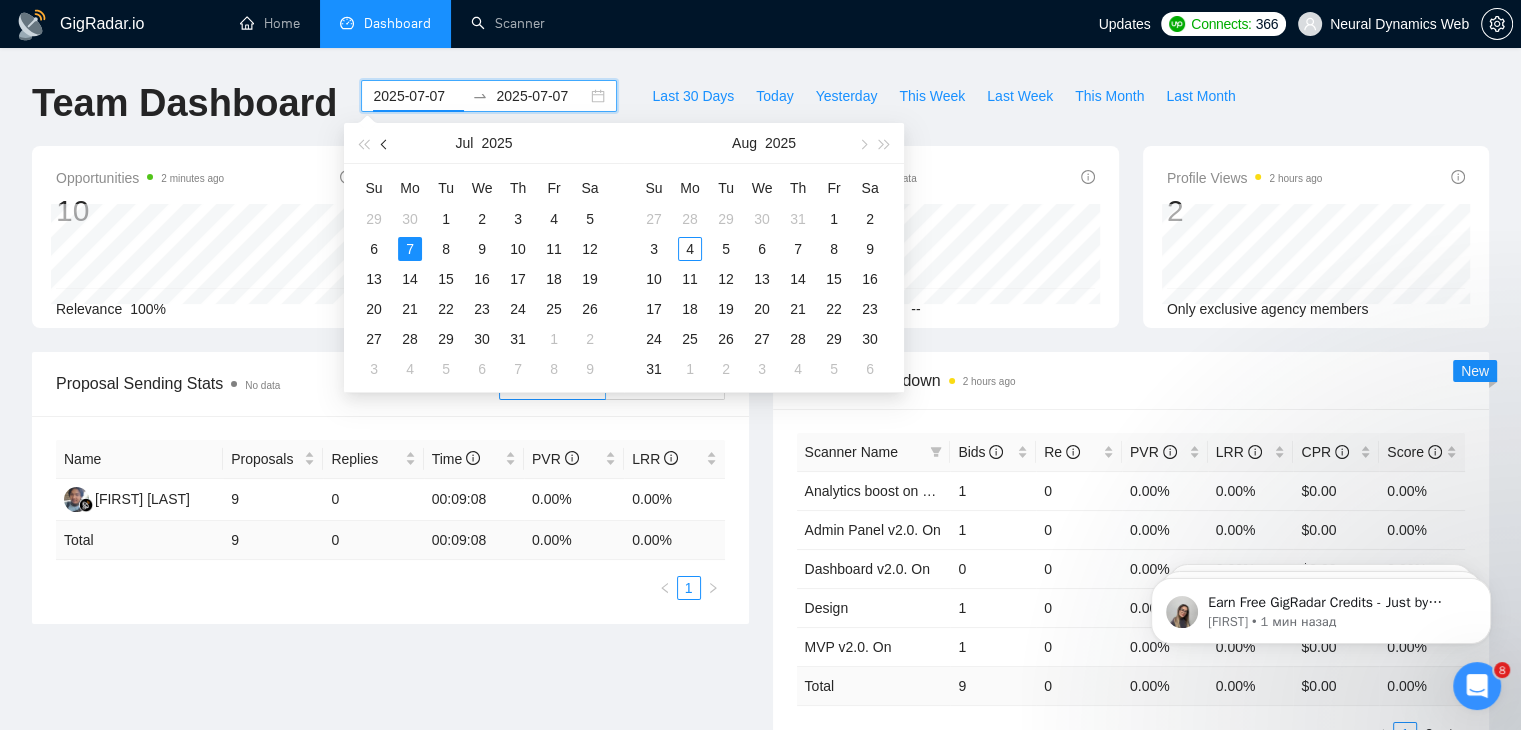 click at bounding box center [386, 144] 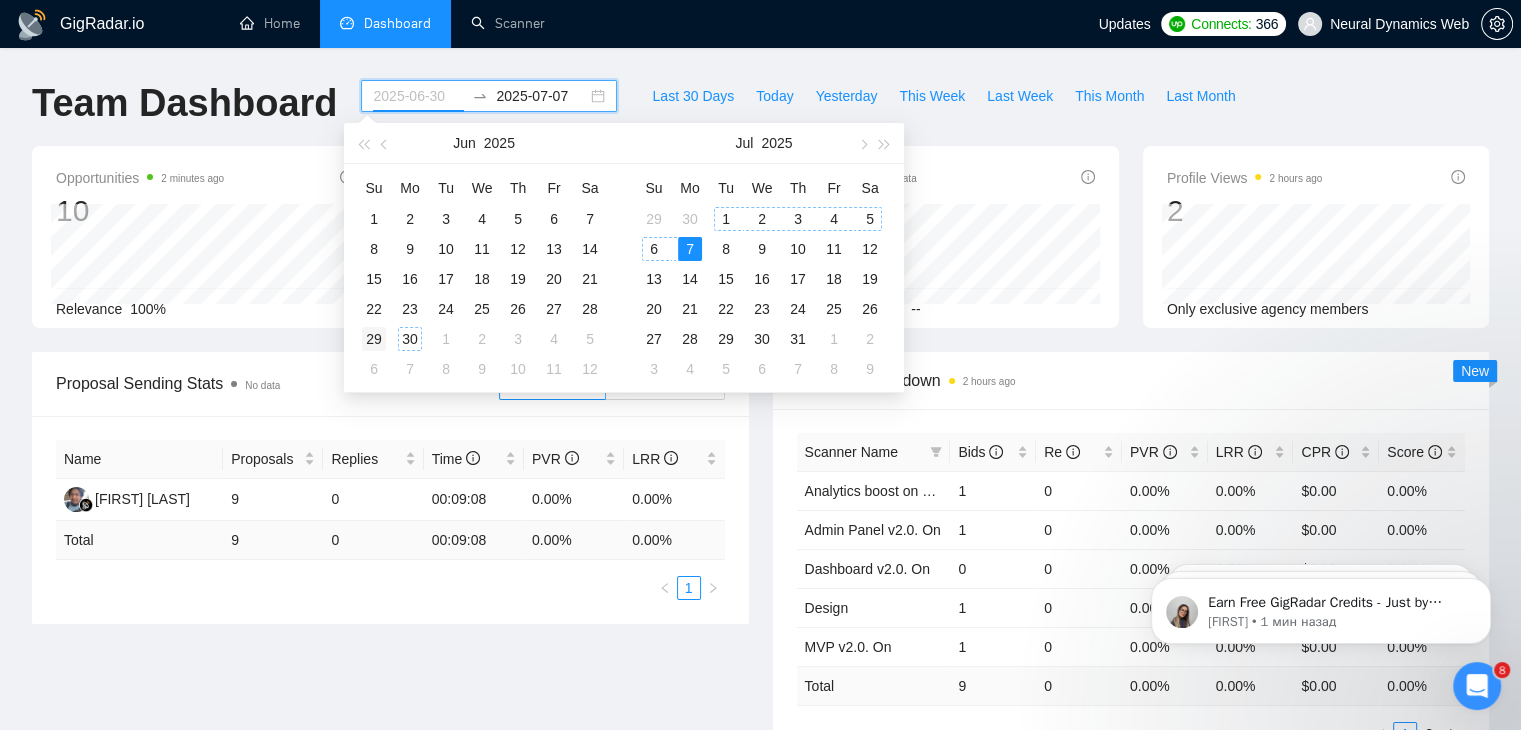 type on "2025-06-29" 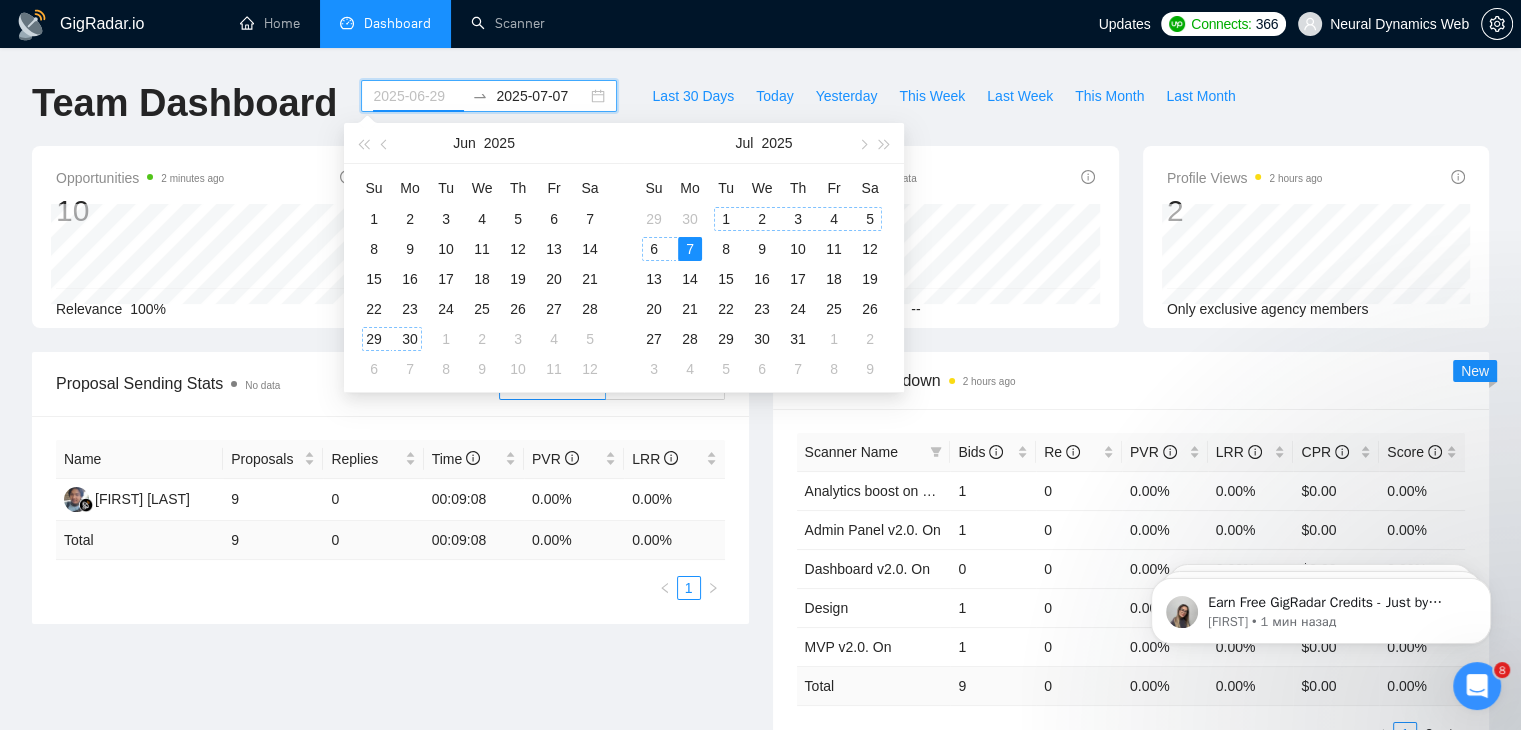 click on "29" at bounding box center (374, 339) 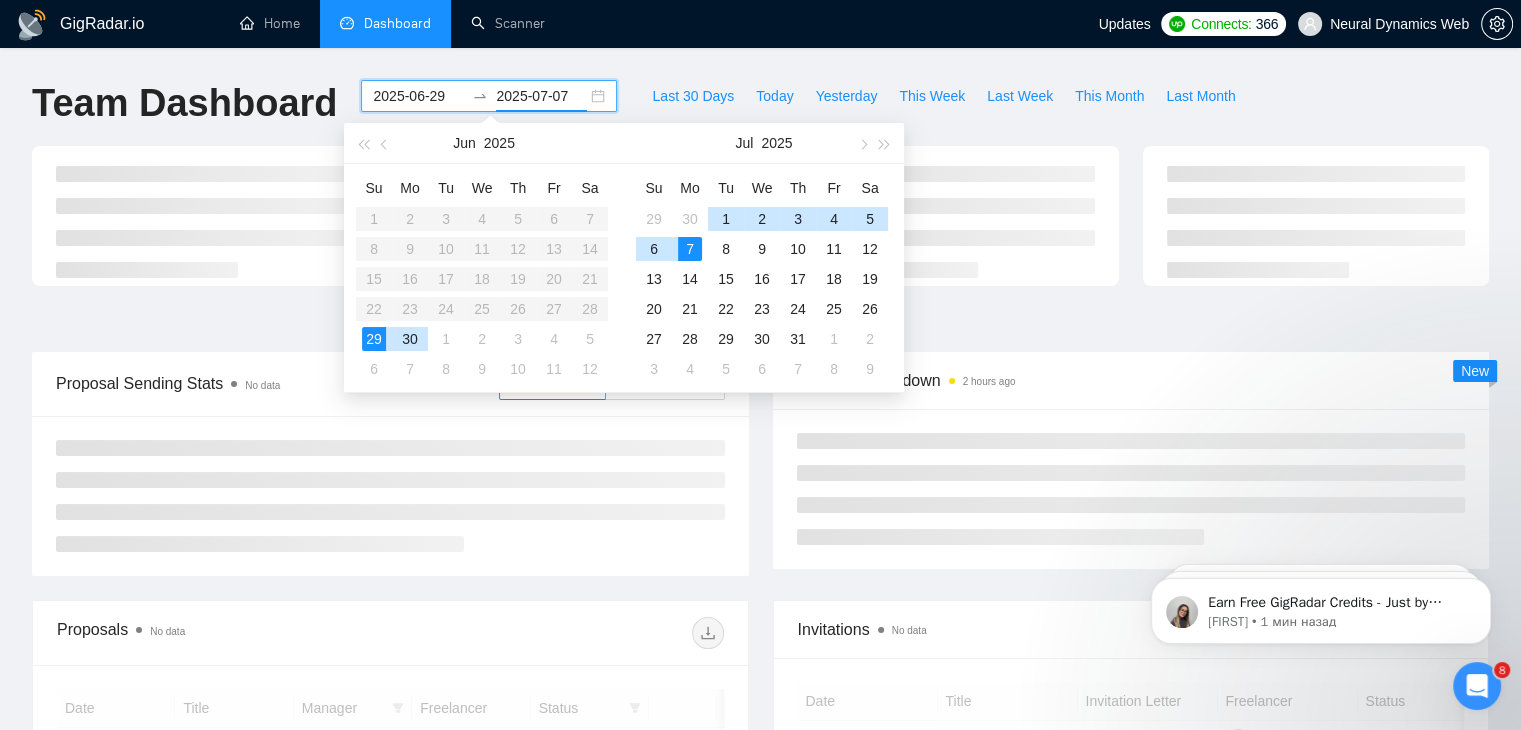 click on "29" at bounding box center [374, 339] 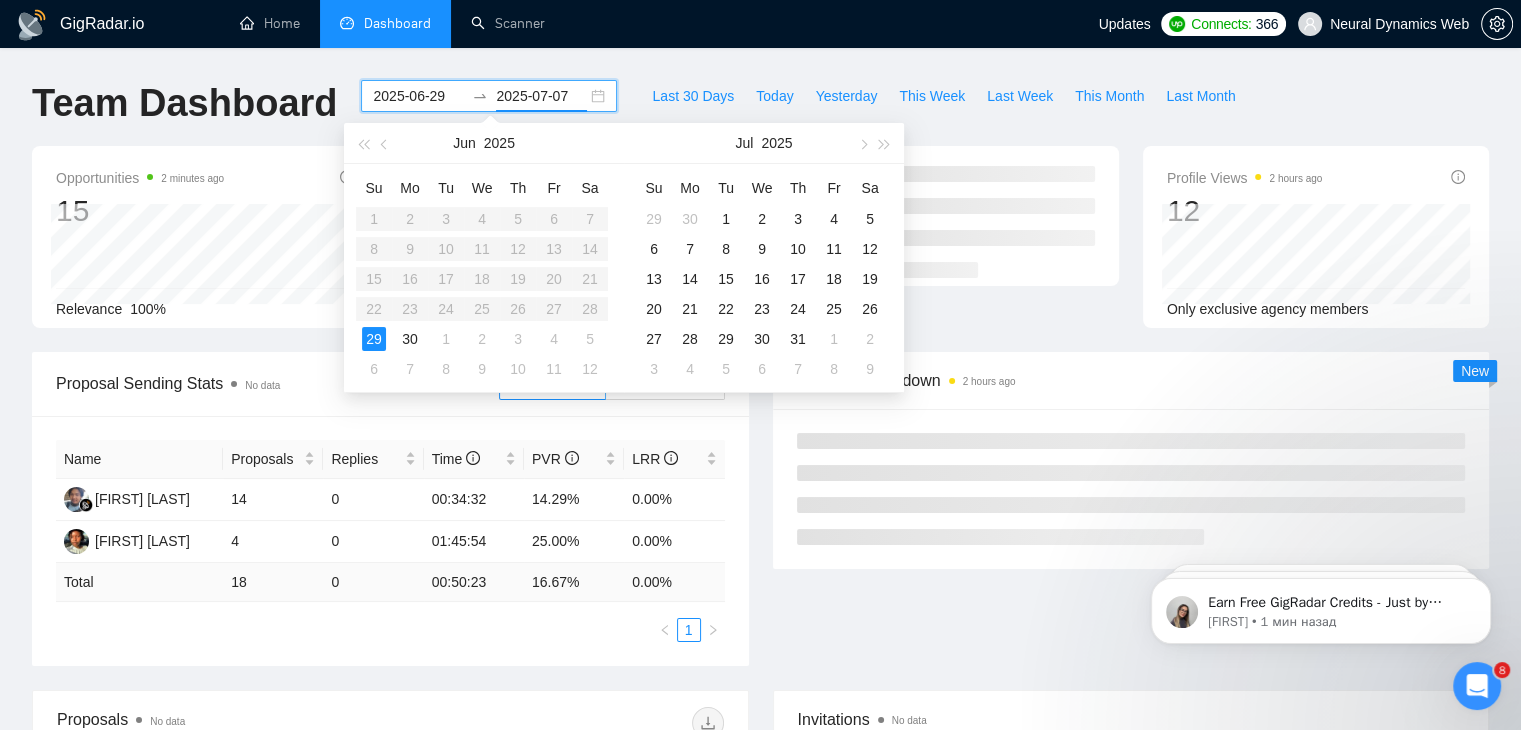 type on "2025-06-29" 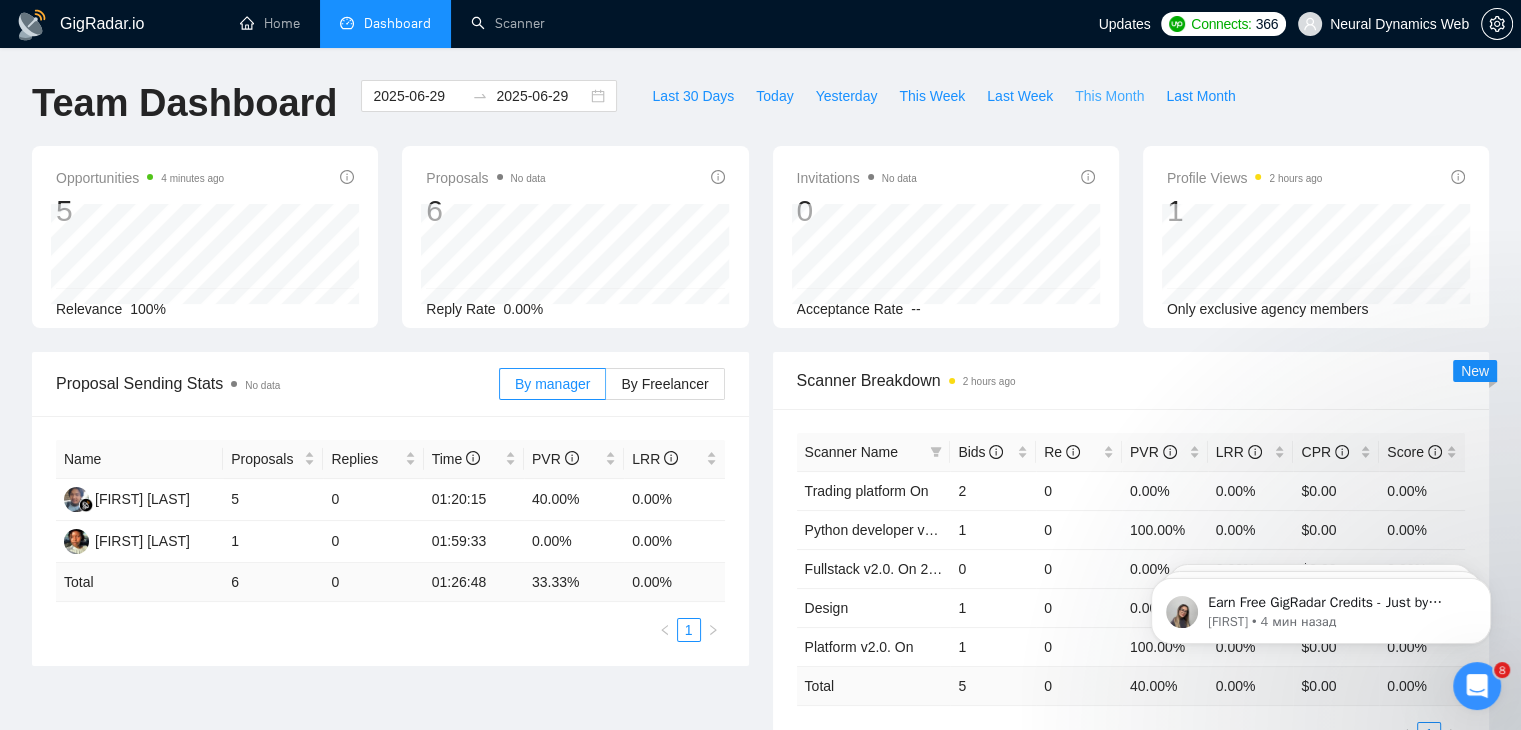 click on "This Month" at bounding box center (1109, 96) 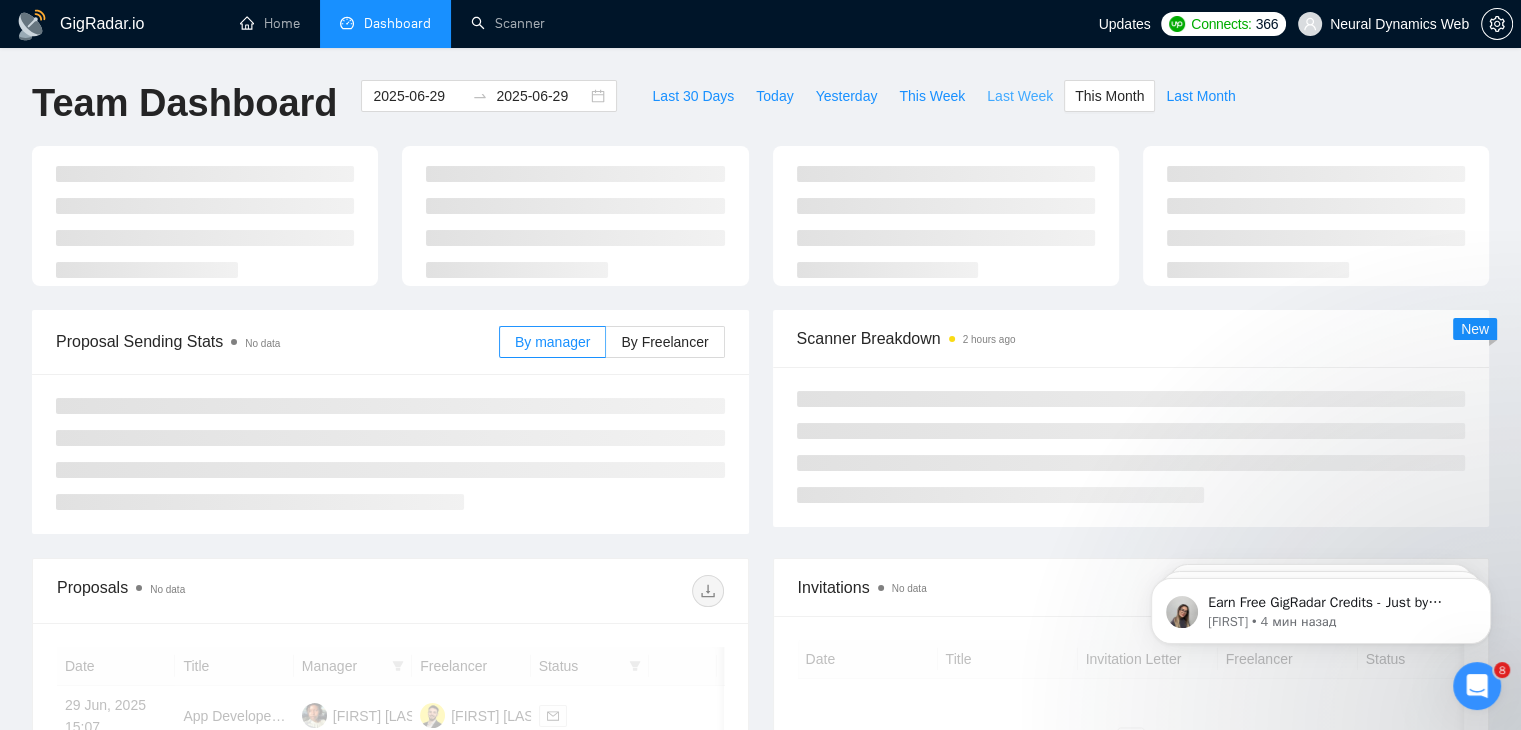 type on "2025-08-01" 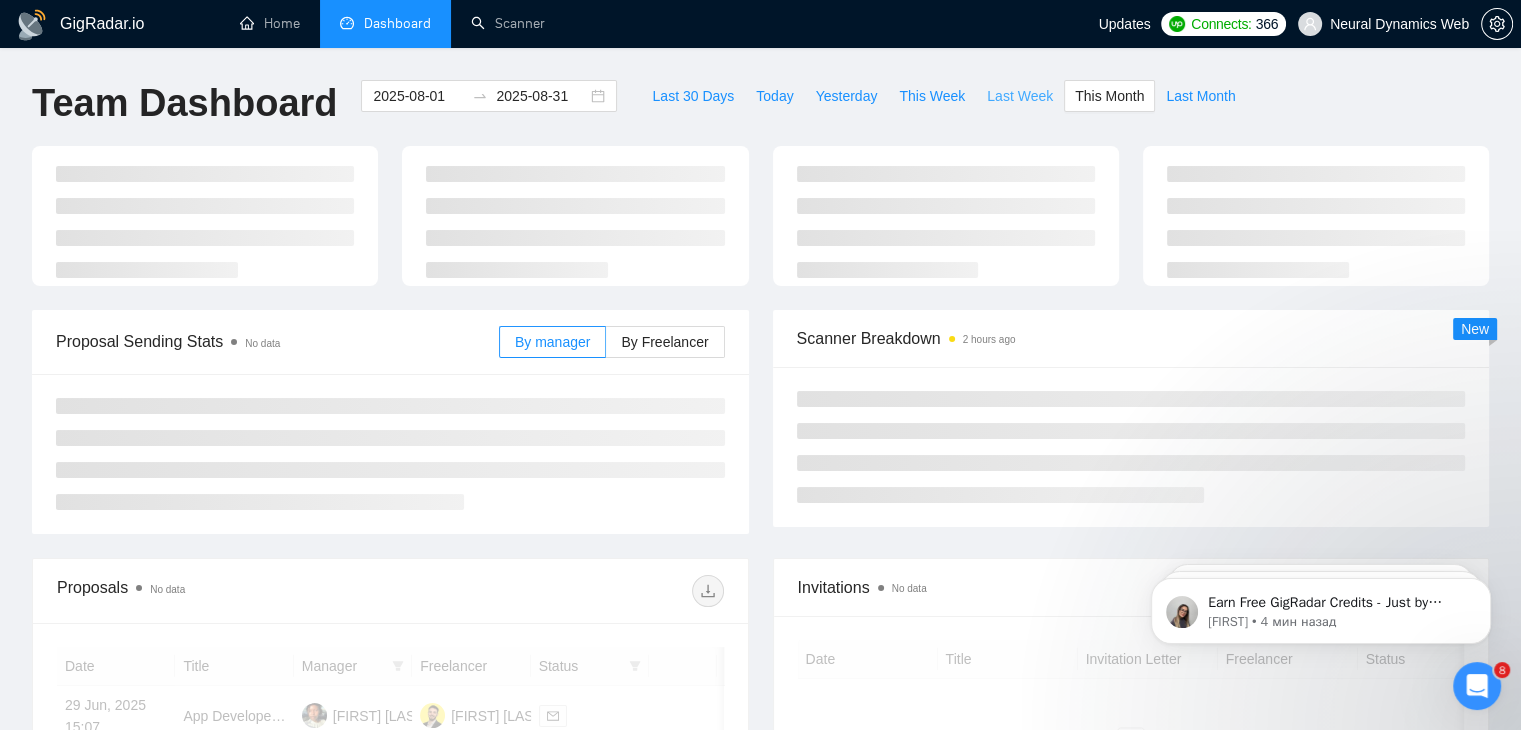 click on "Last Week" at bounding box center [1020, 96] 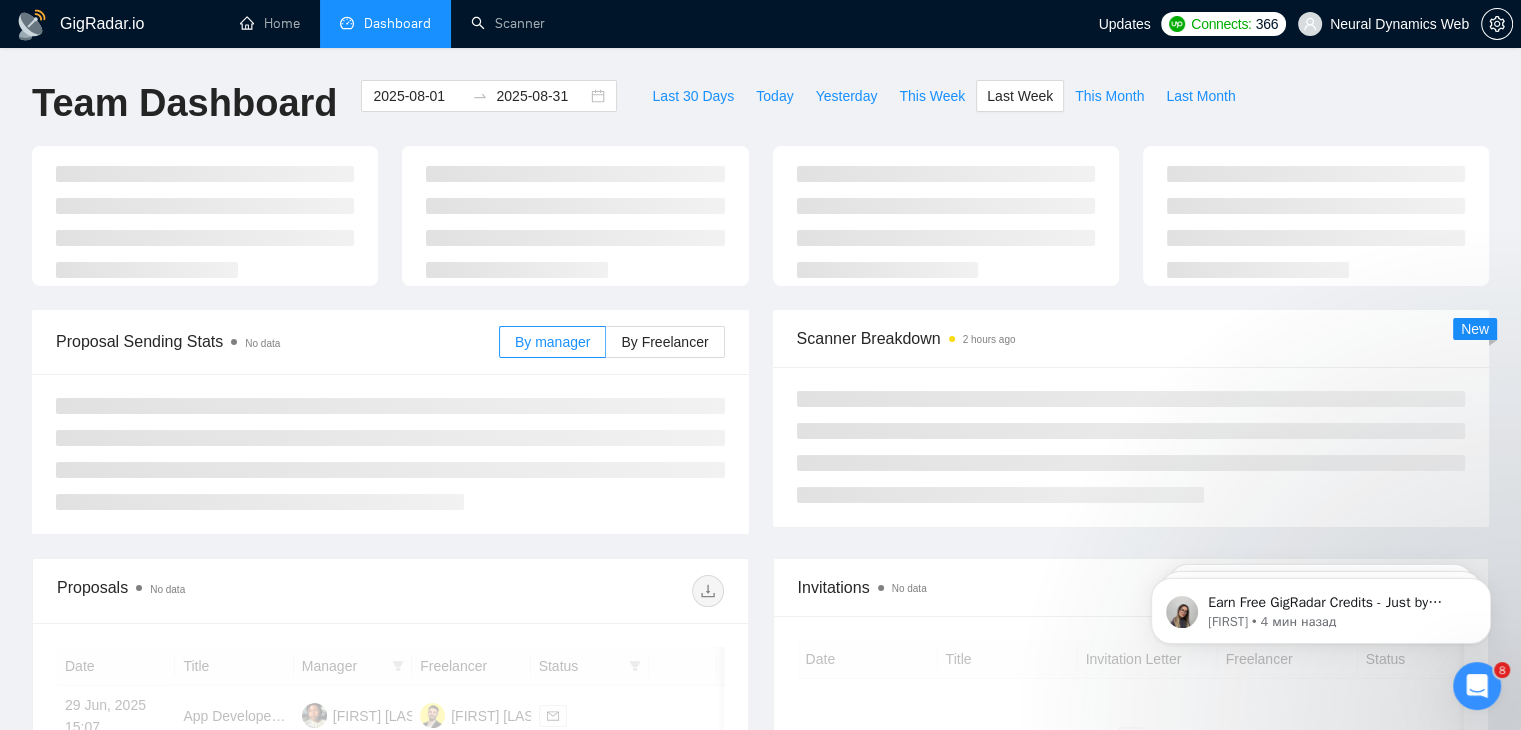 type on "2025-07-28" 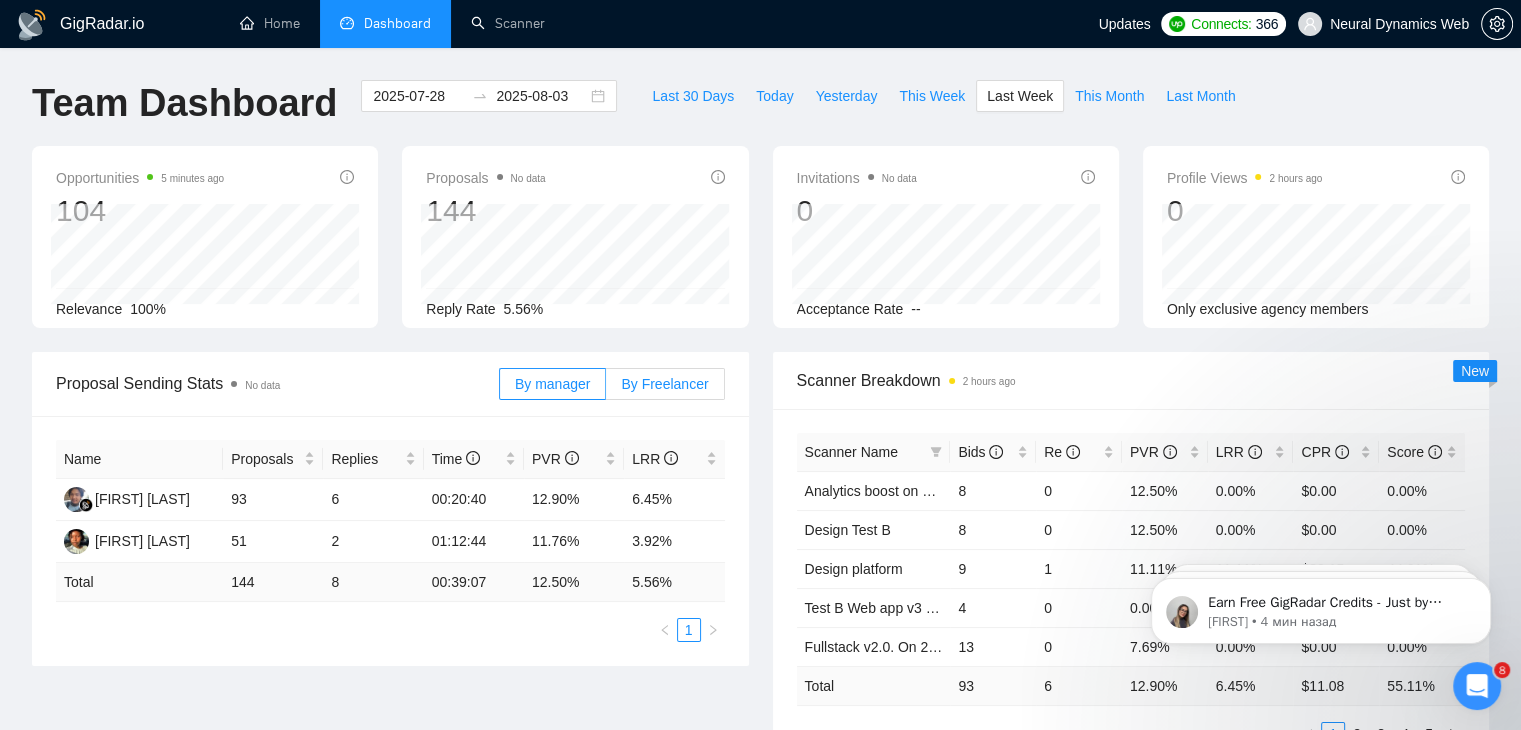click on "By Freelancer" at bounding box center (664, 384) 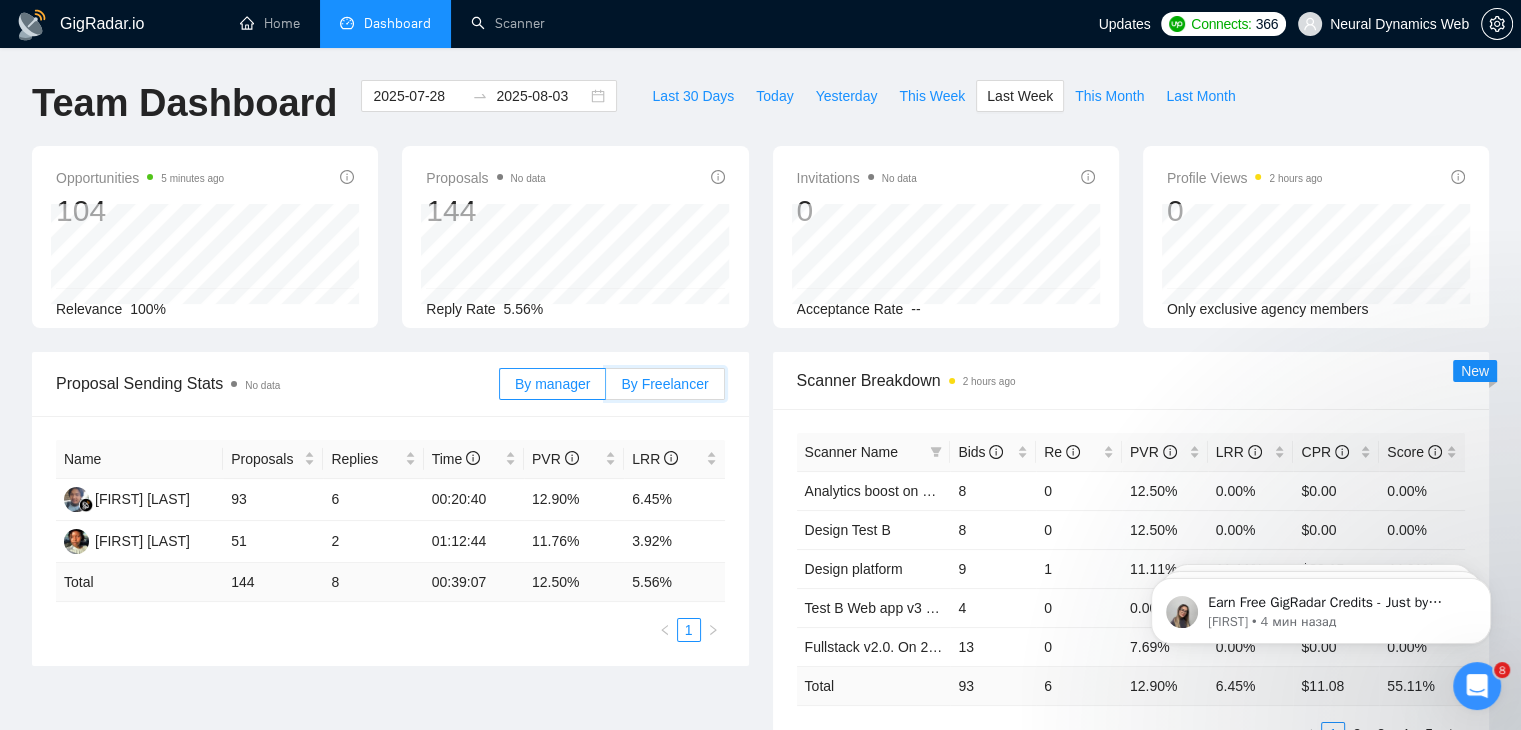 click on "By Freelancer" at bounding box center (606, 389) 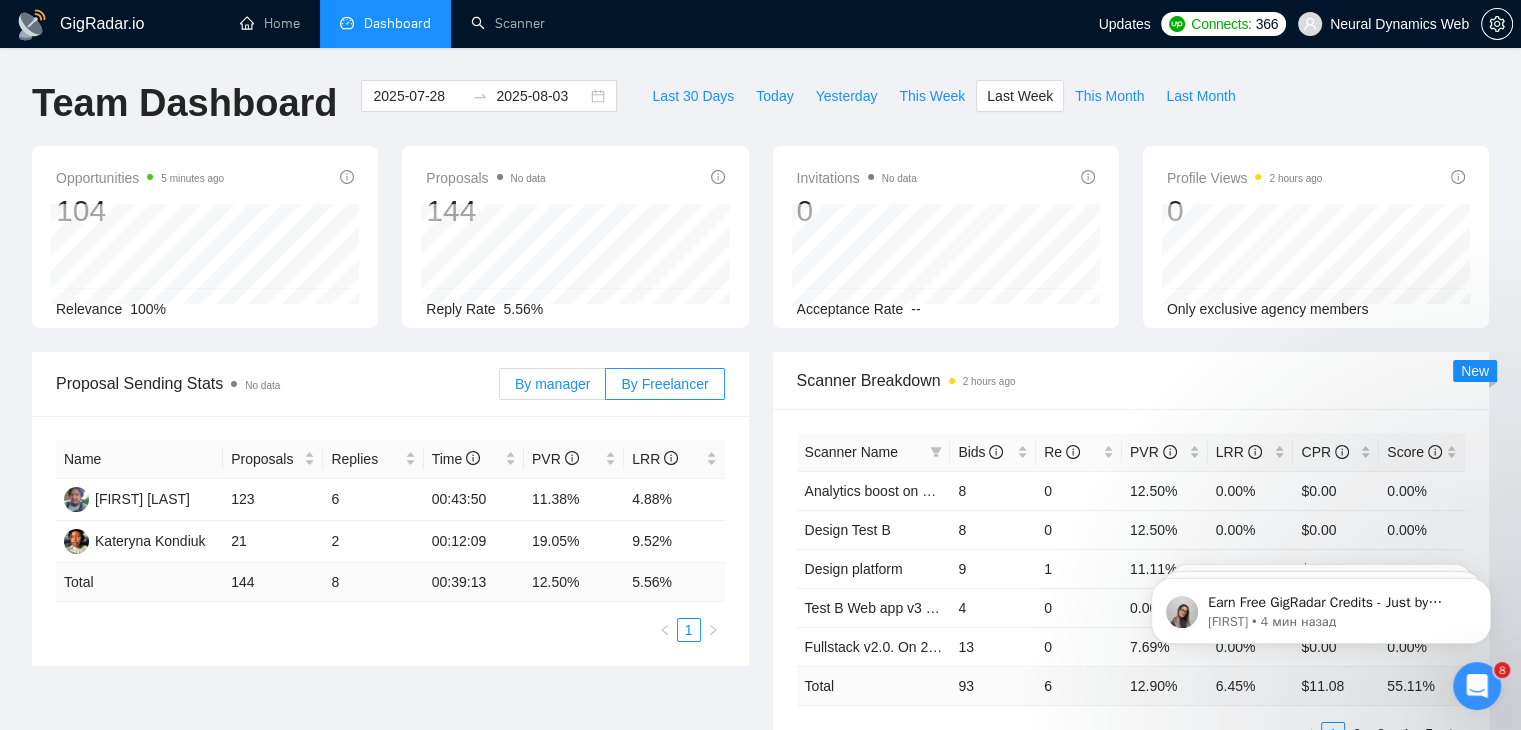 click on "By manager" at bounding box center [552, 384] 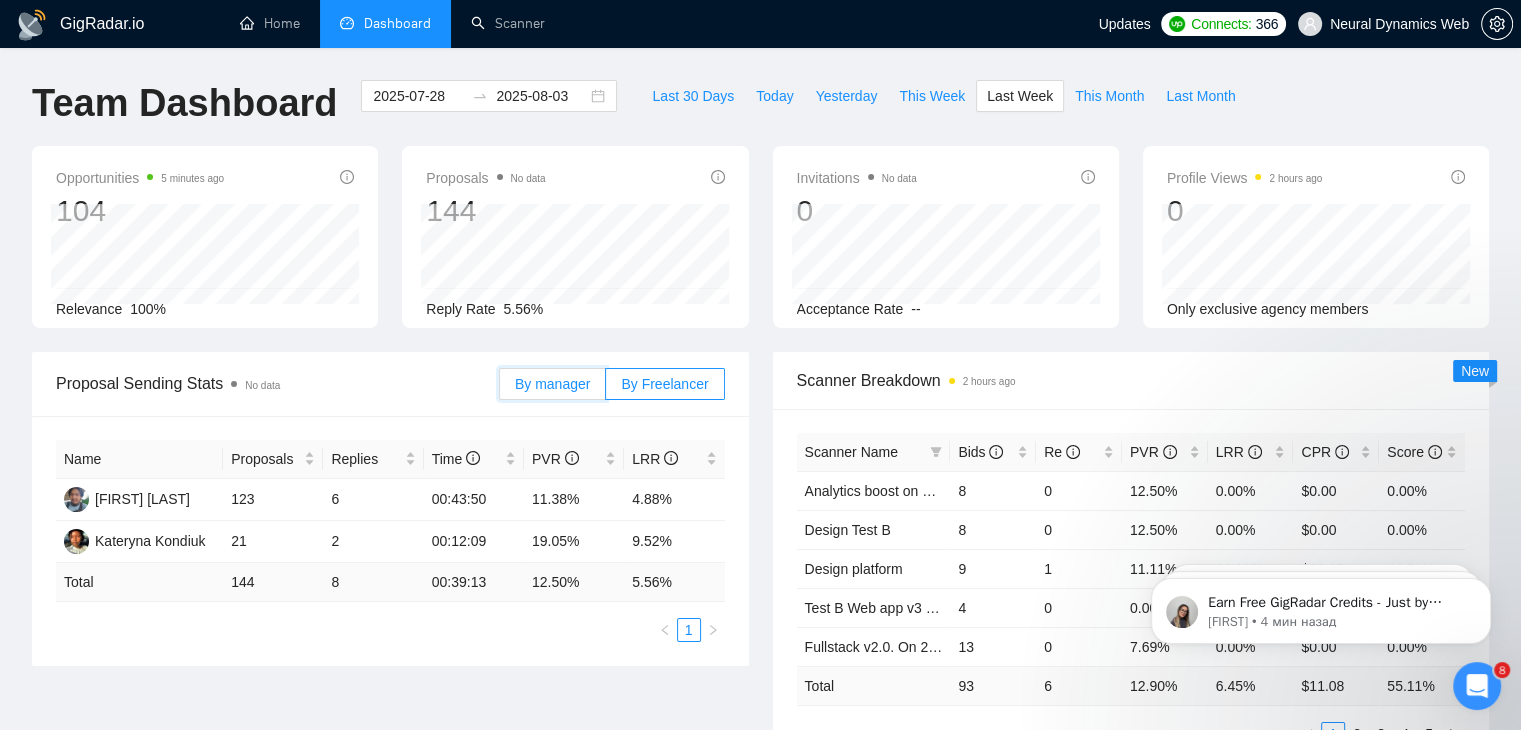 click on "By manager" at bounding box center (500, 389) 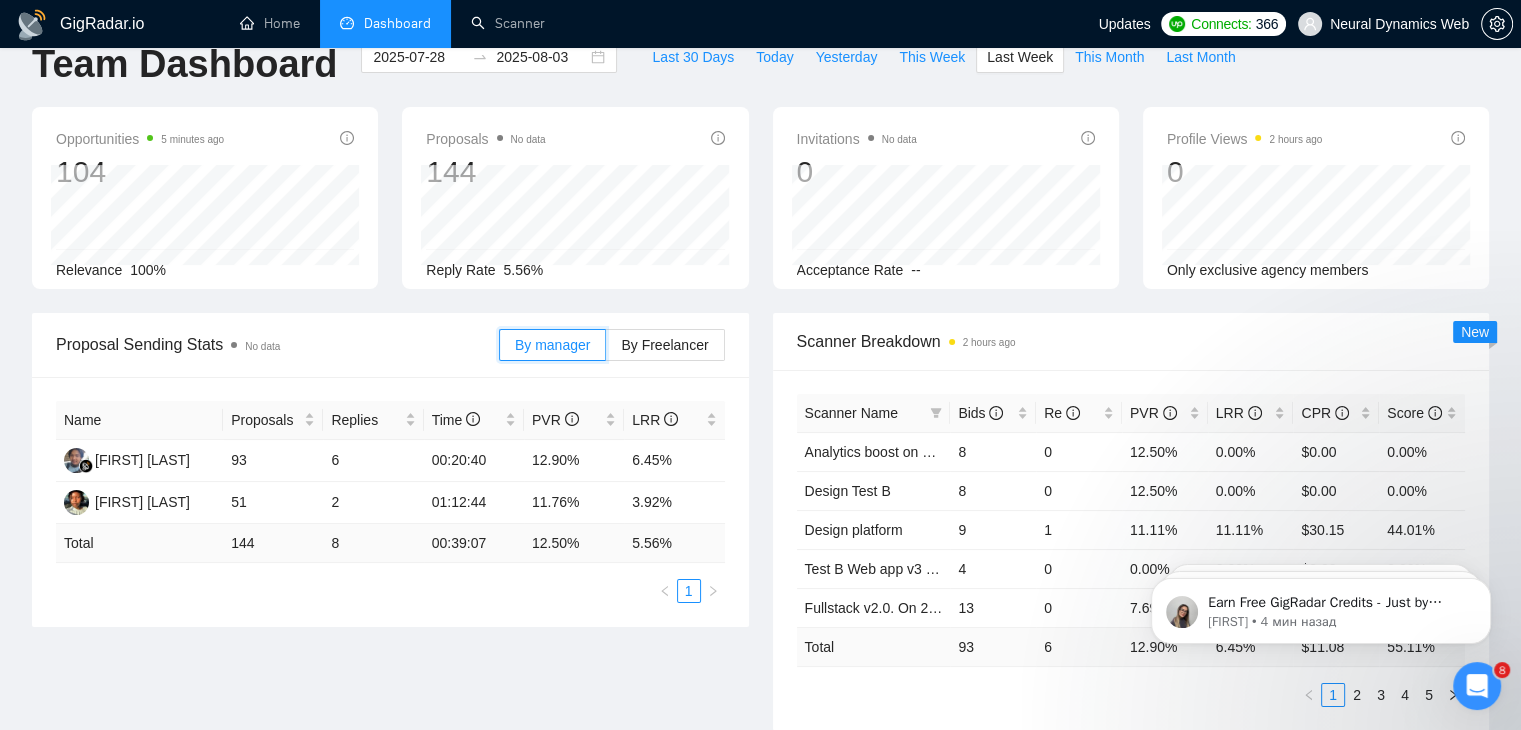 scroll, scrollTop: 40, scrollLeft: 0, axis: vertical 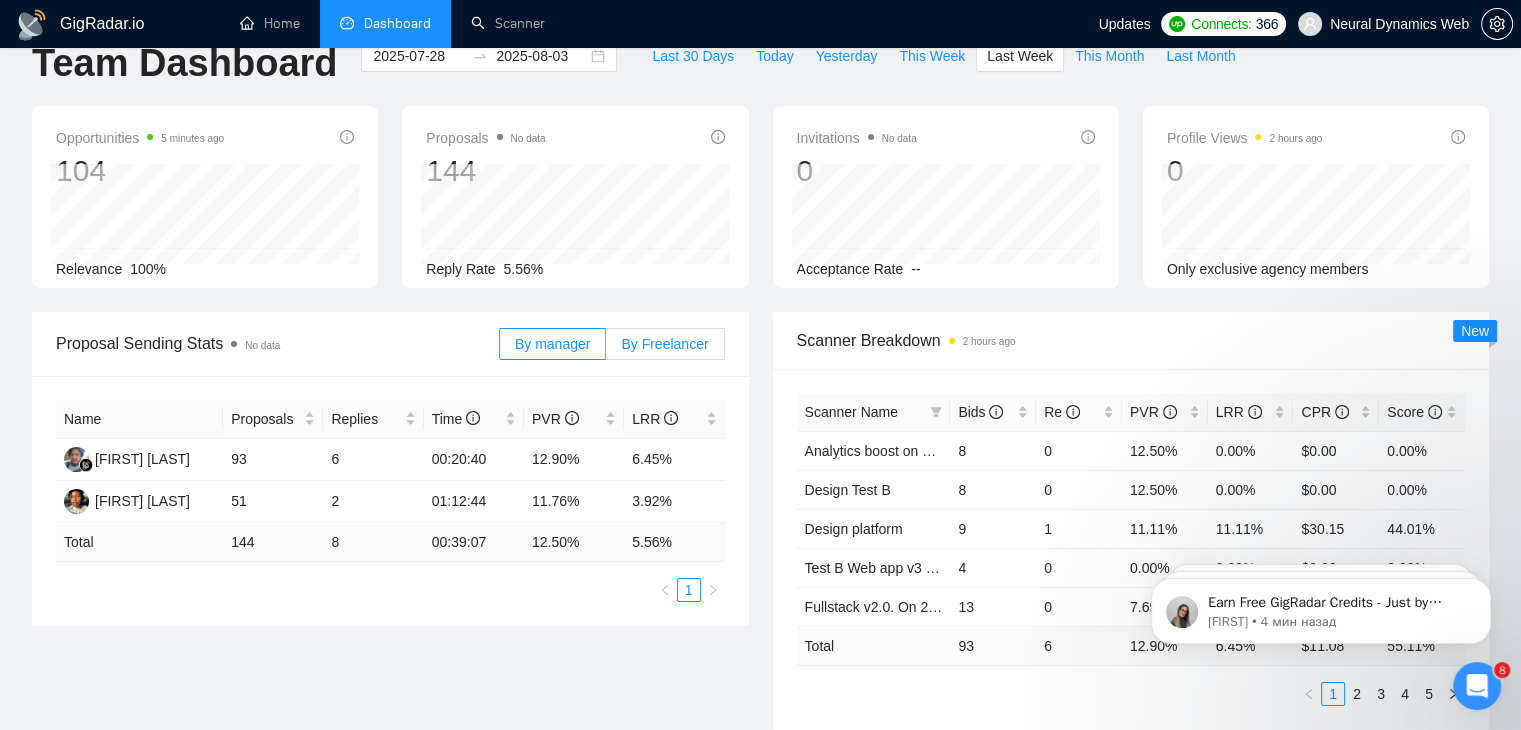 click on "By Freelancer" at bounding box center [665, 344] 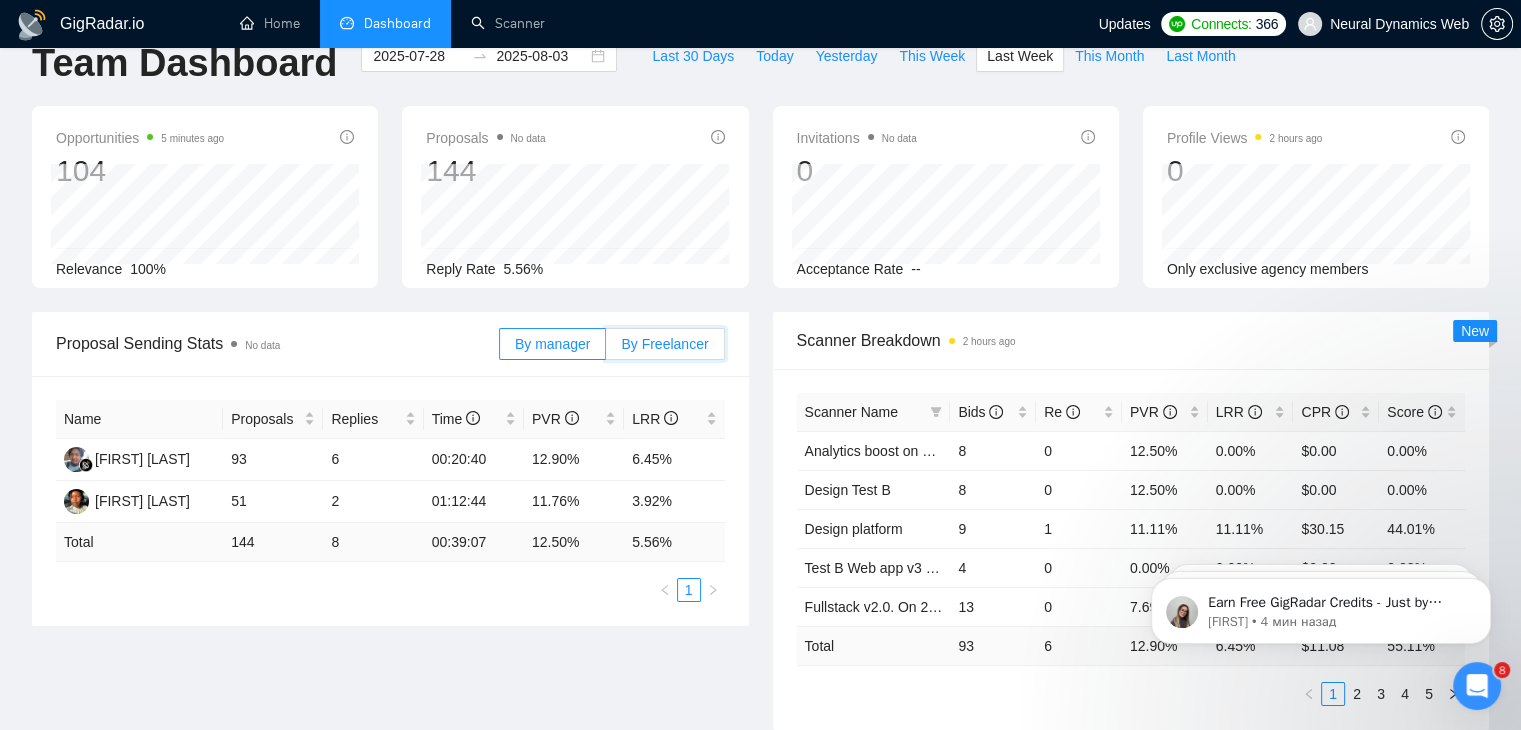 click on "By Freelancer" at bounding box center [606, 349] 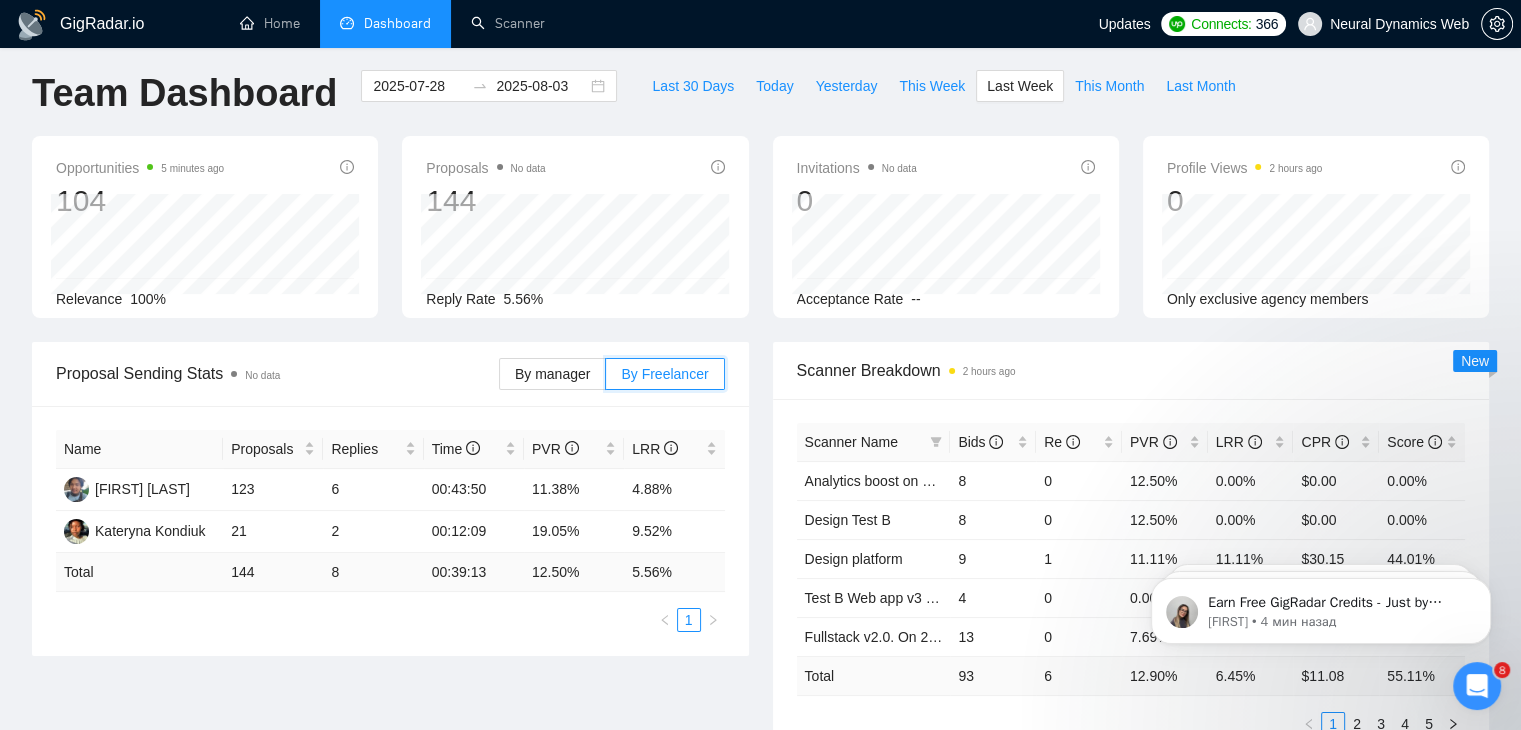 scroll, scrollTop: 0, scrollLeft: 0, axis: both 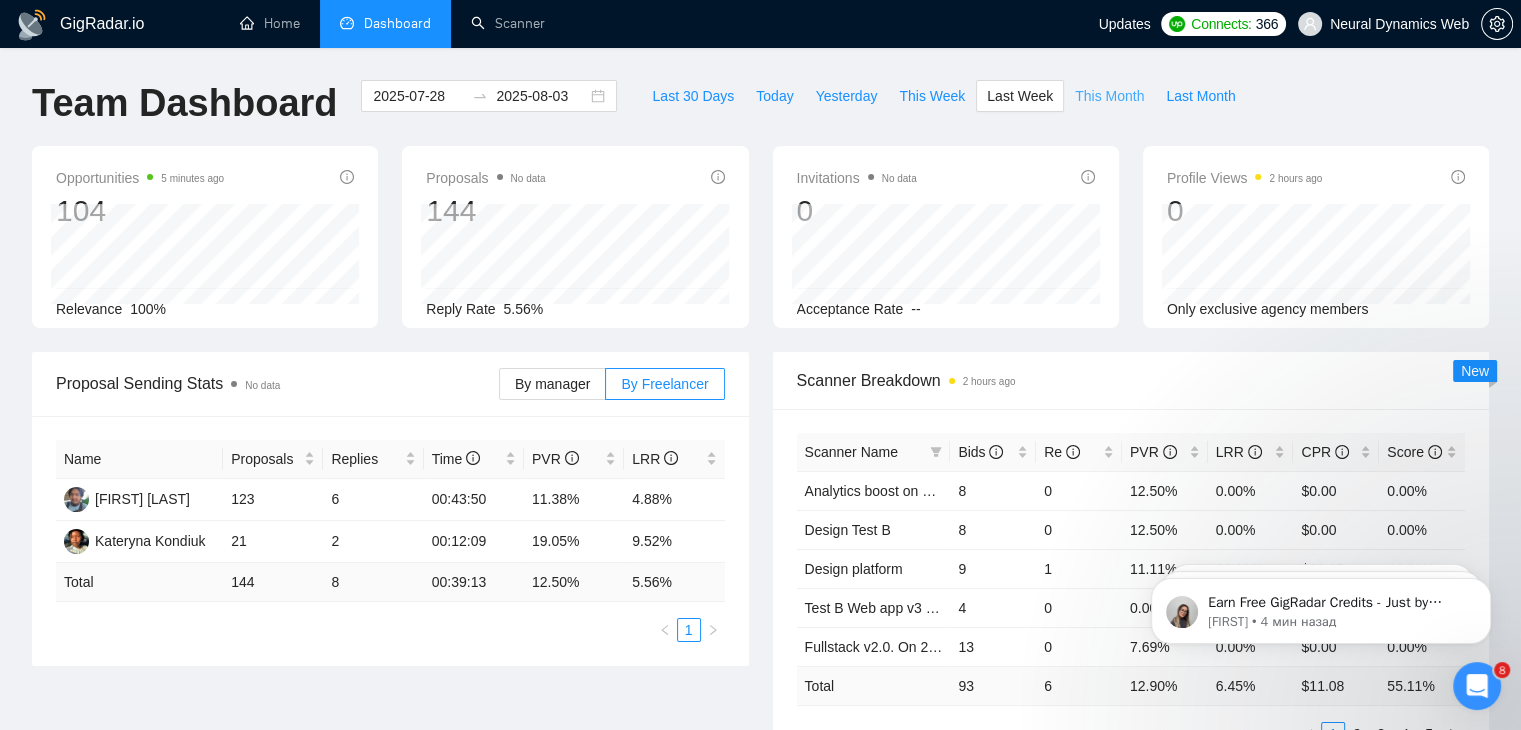 click on "This Month" at bounding box center (1109, 96) 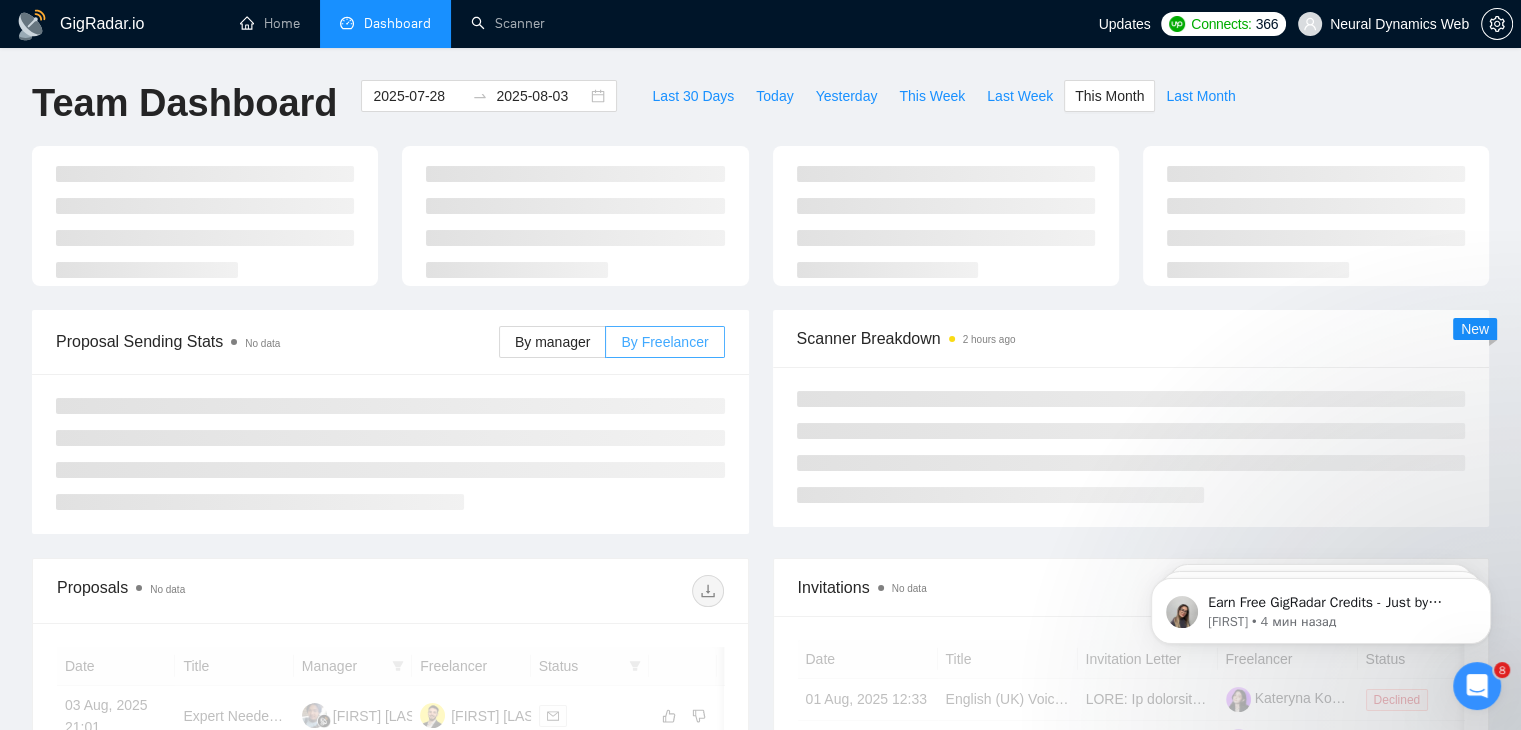 type on "2025-08-01" 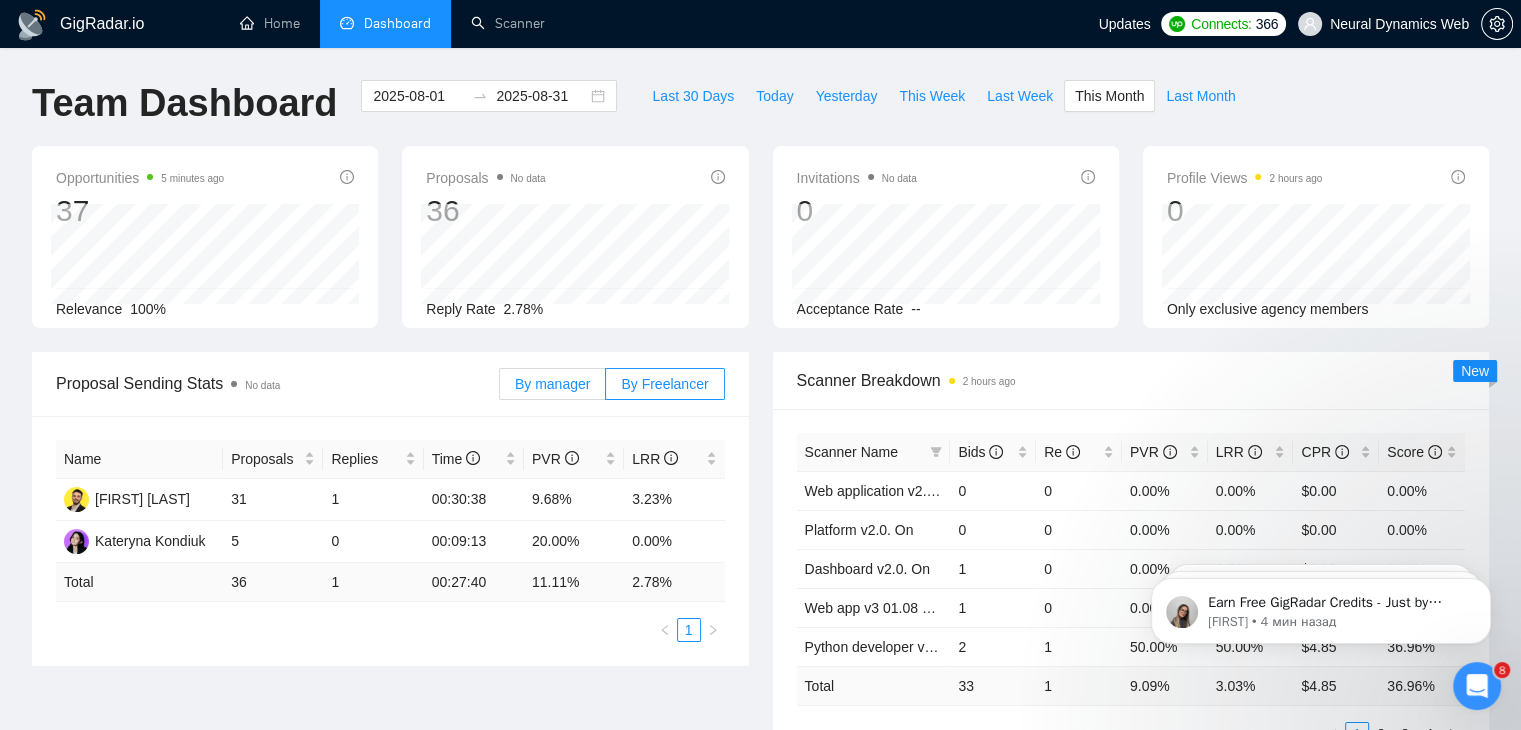 click on "By manager" at bounding box center (552, 384) 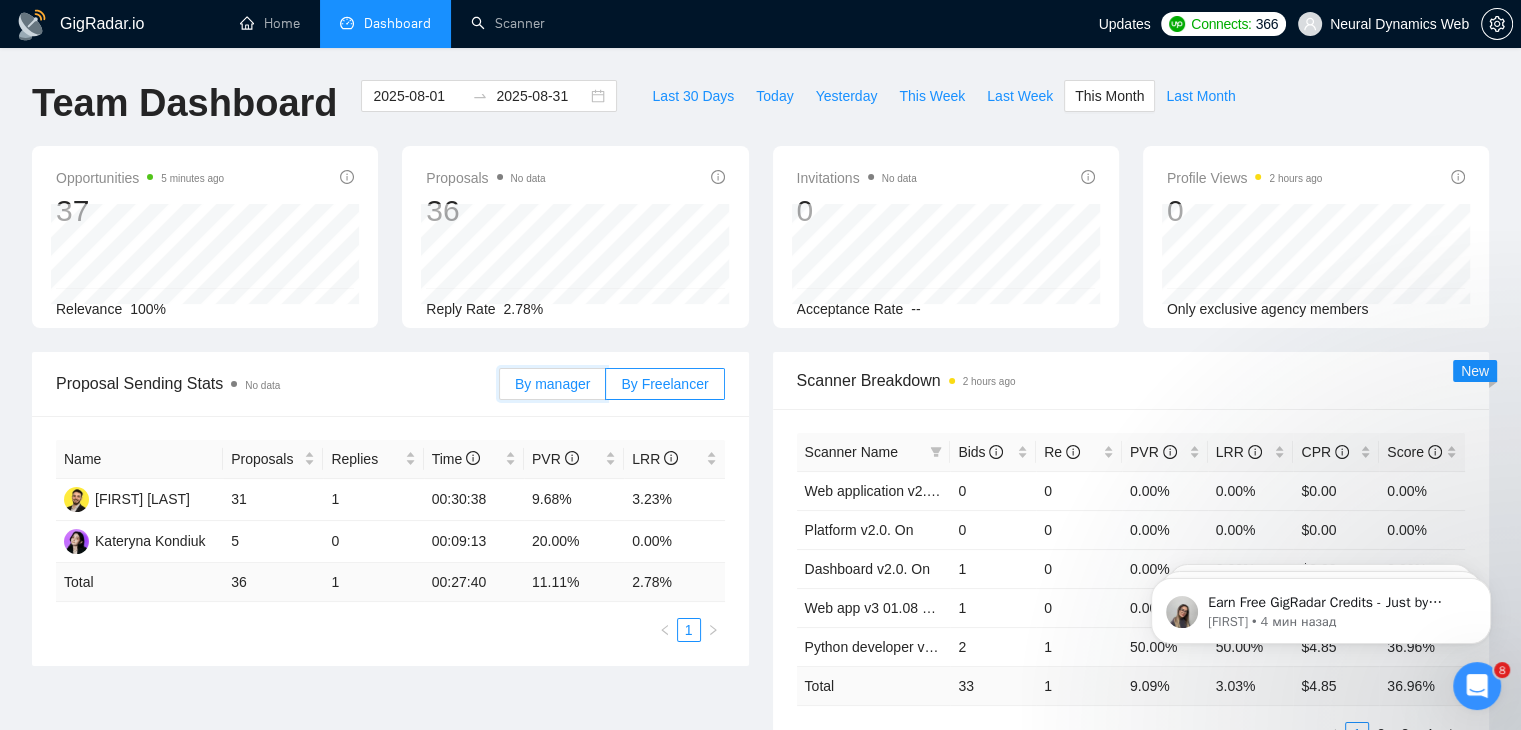 click on "By manager" at bounding box center [500, 389] 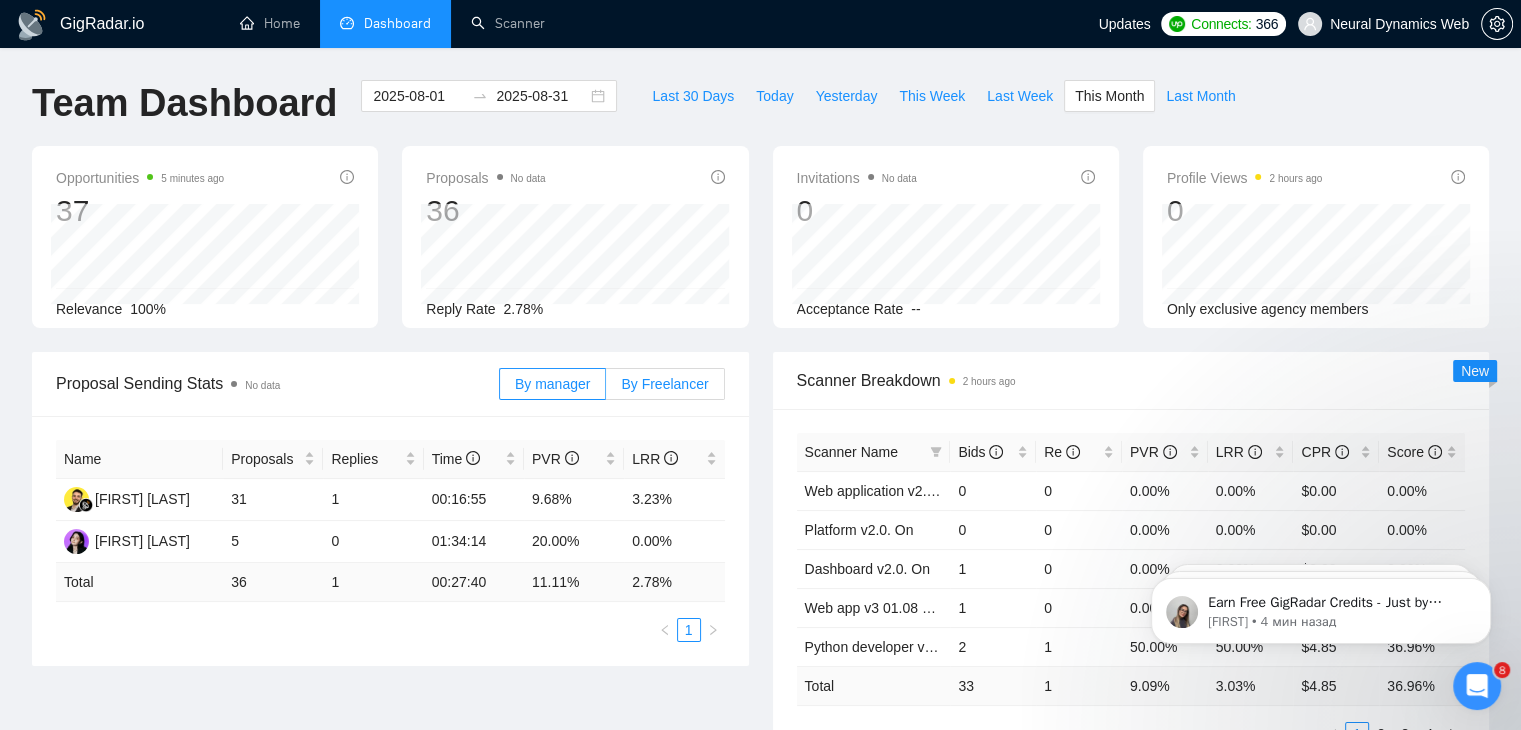click on "By Freelancer" at bounding box center (665, 384) 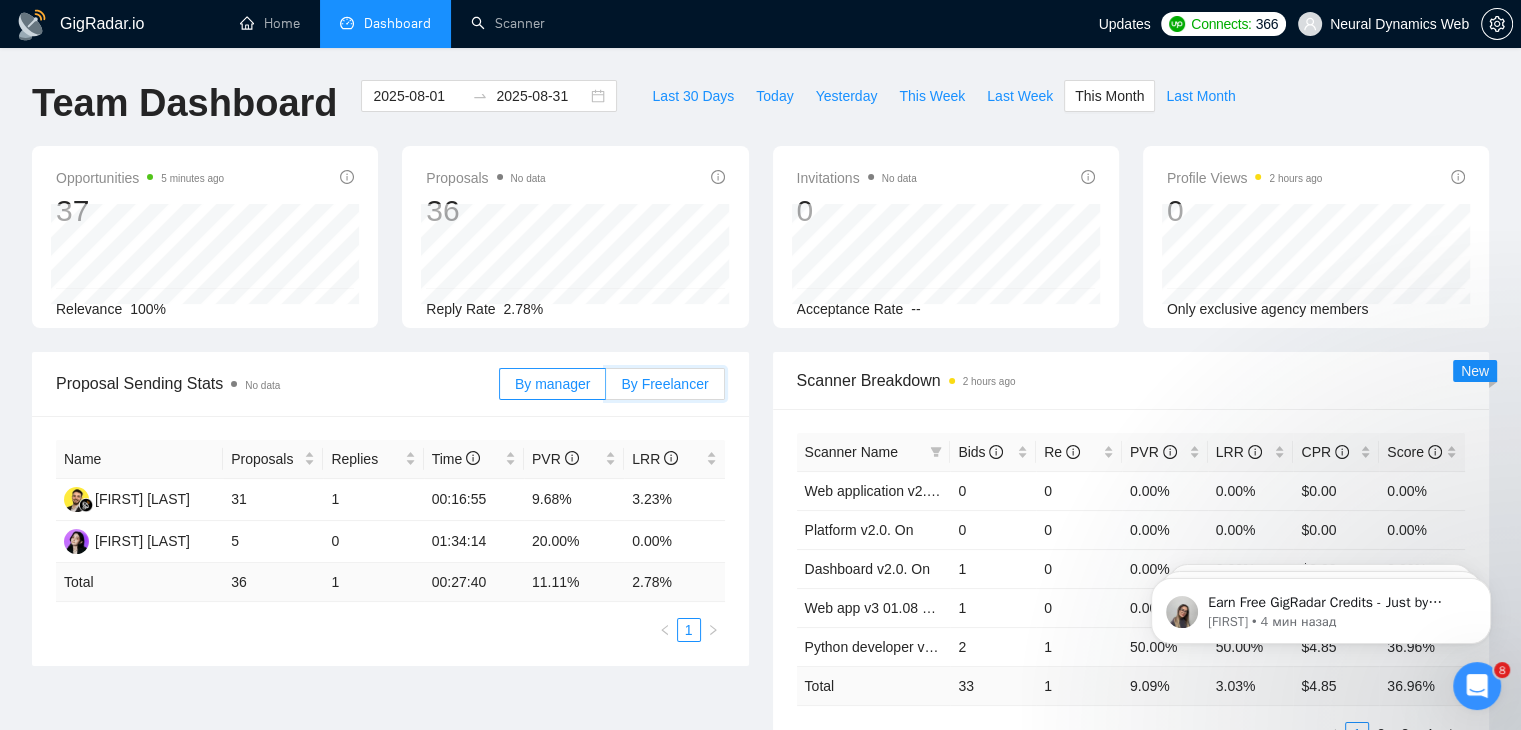 click on "By Freelancer" at bounding box center (606, 389) 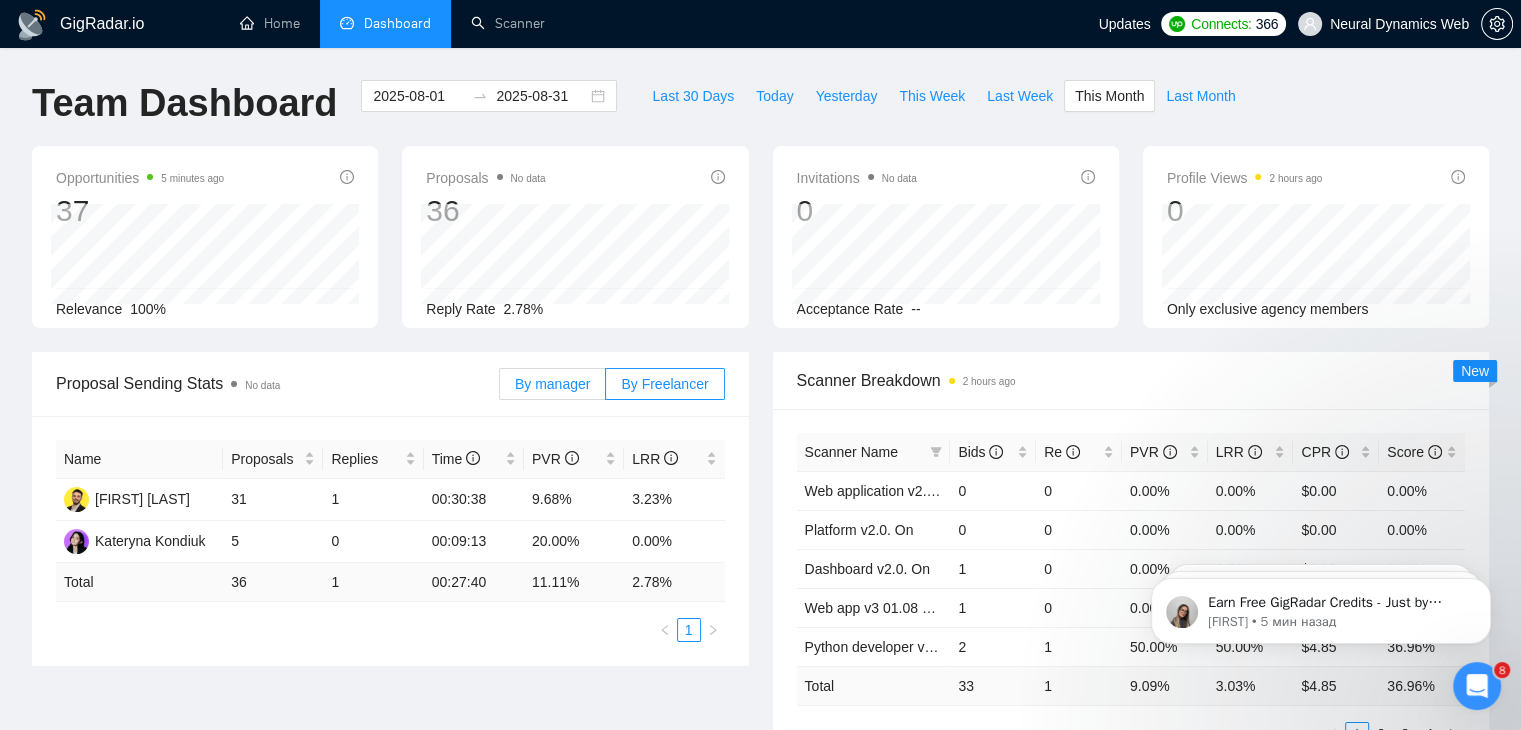 click on "By manager" at bounding box center (552, 384) 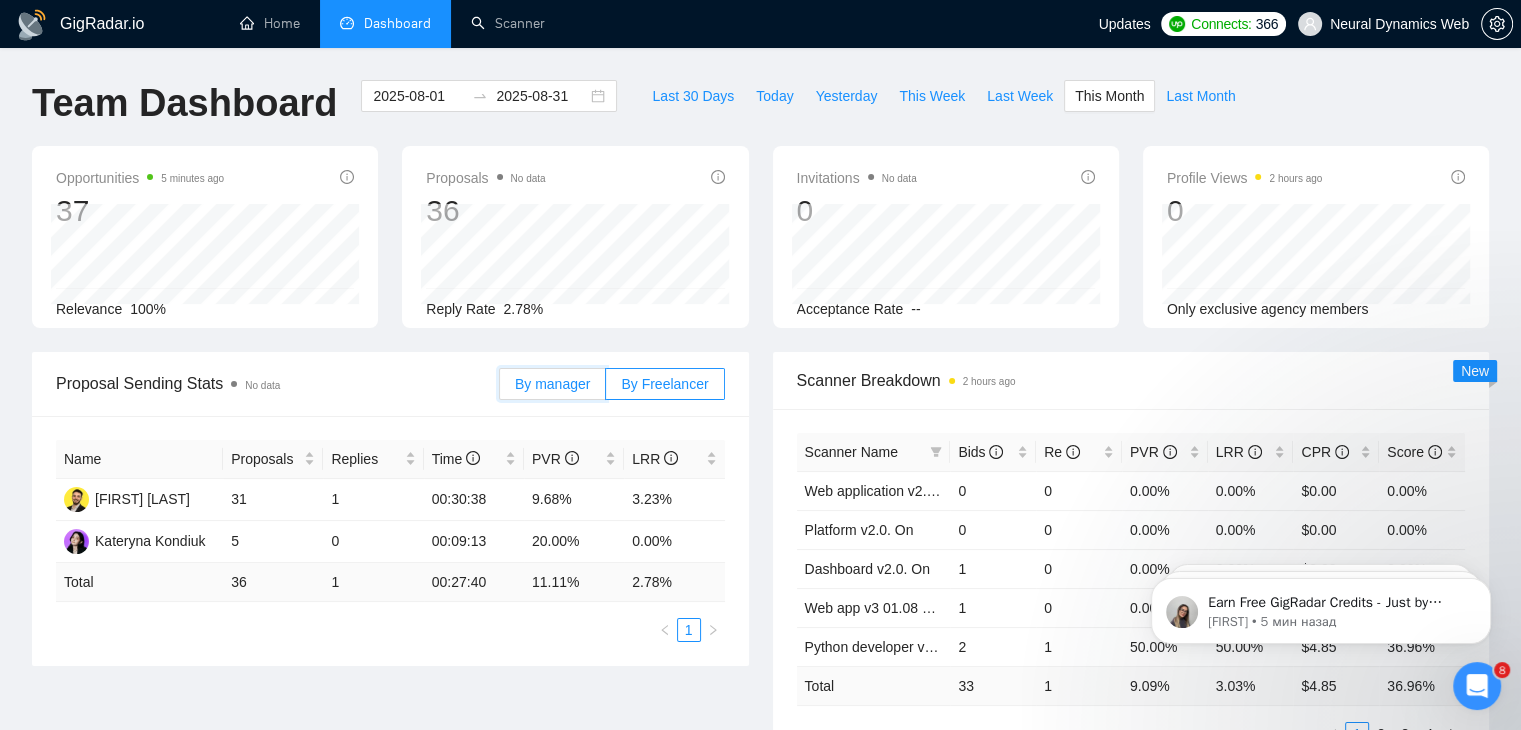click on "By manager" at bounding box center (500, 389) 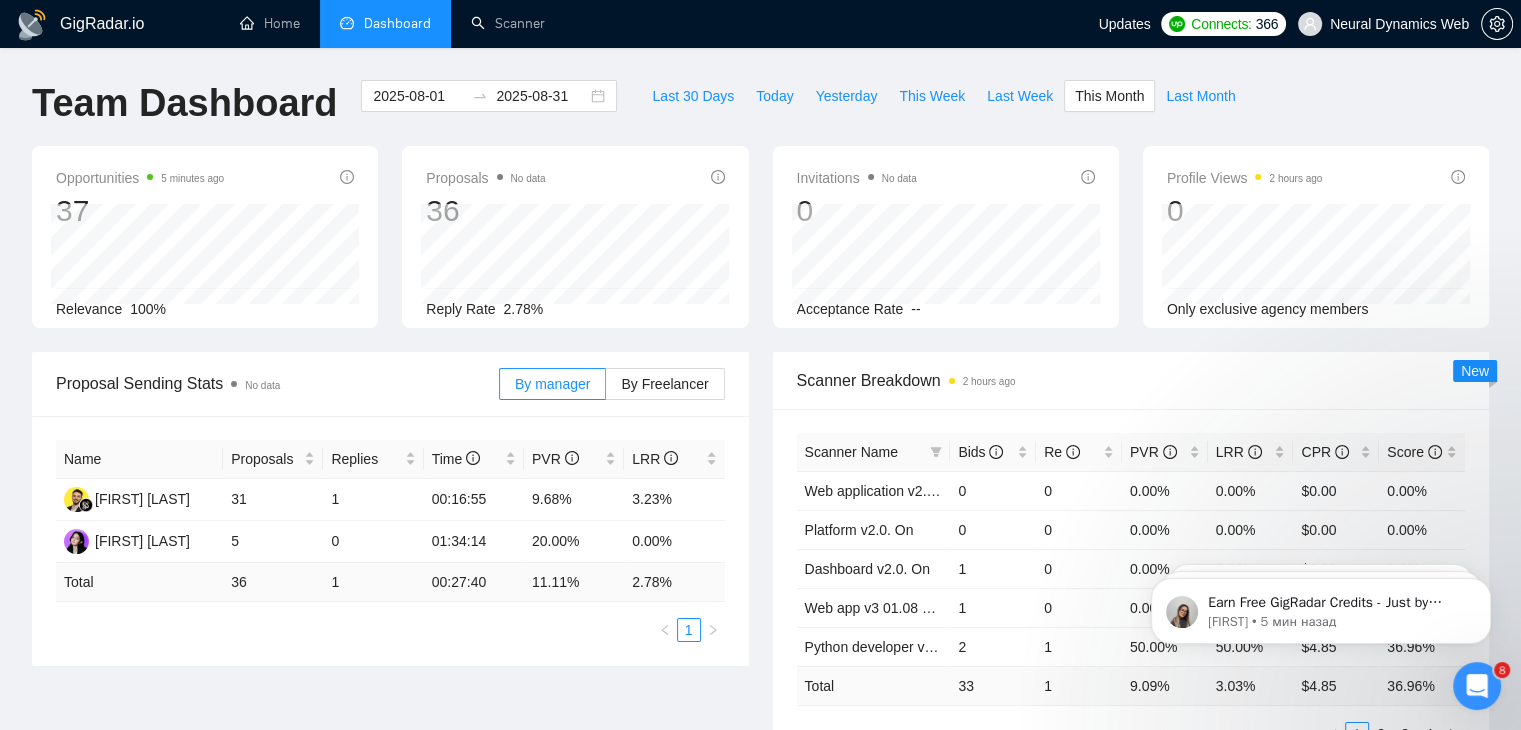 click on "By manager By Freelancer" at bounding box center [612, 384] 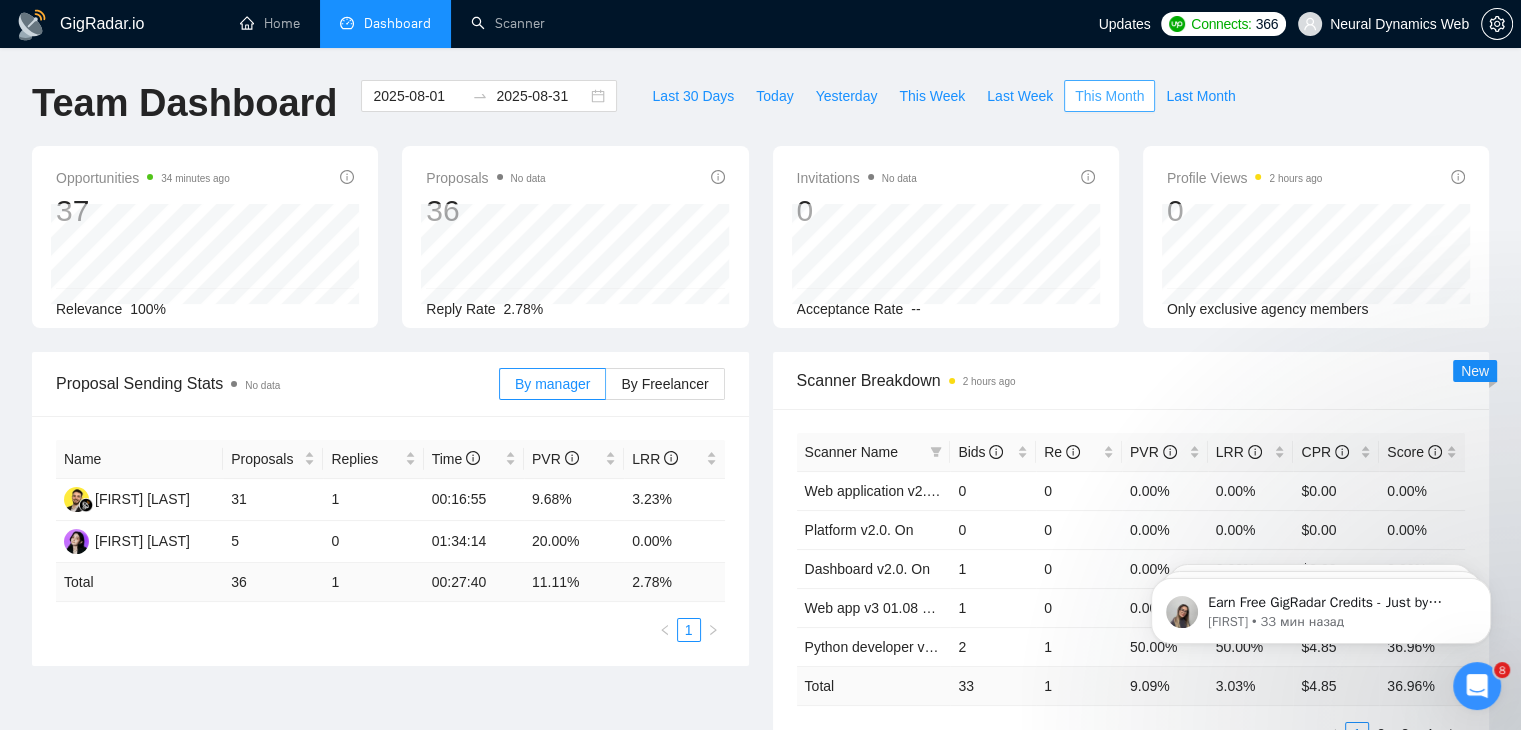 click on "This Month" at bounding box center (1109, 96) 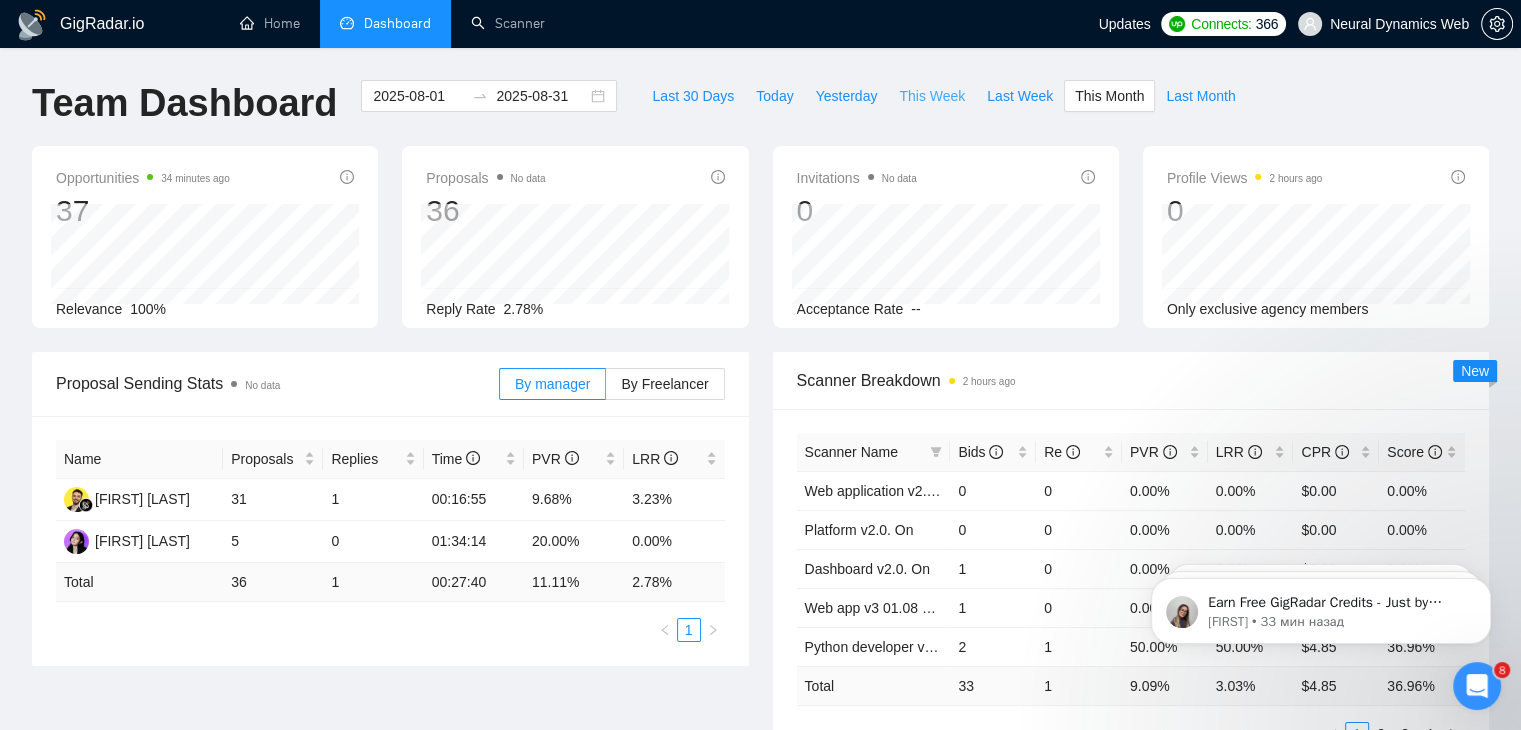 click on "This Week" at bounding box center [932, 96] 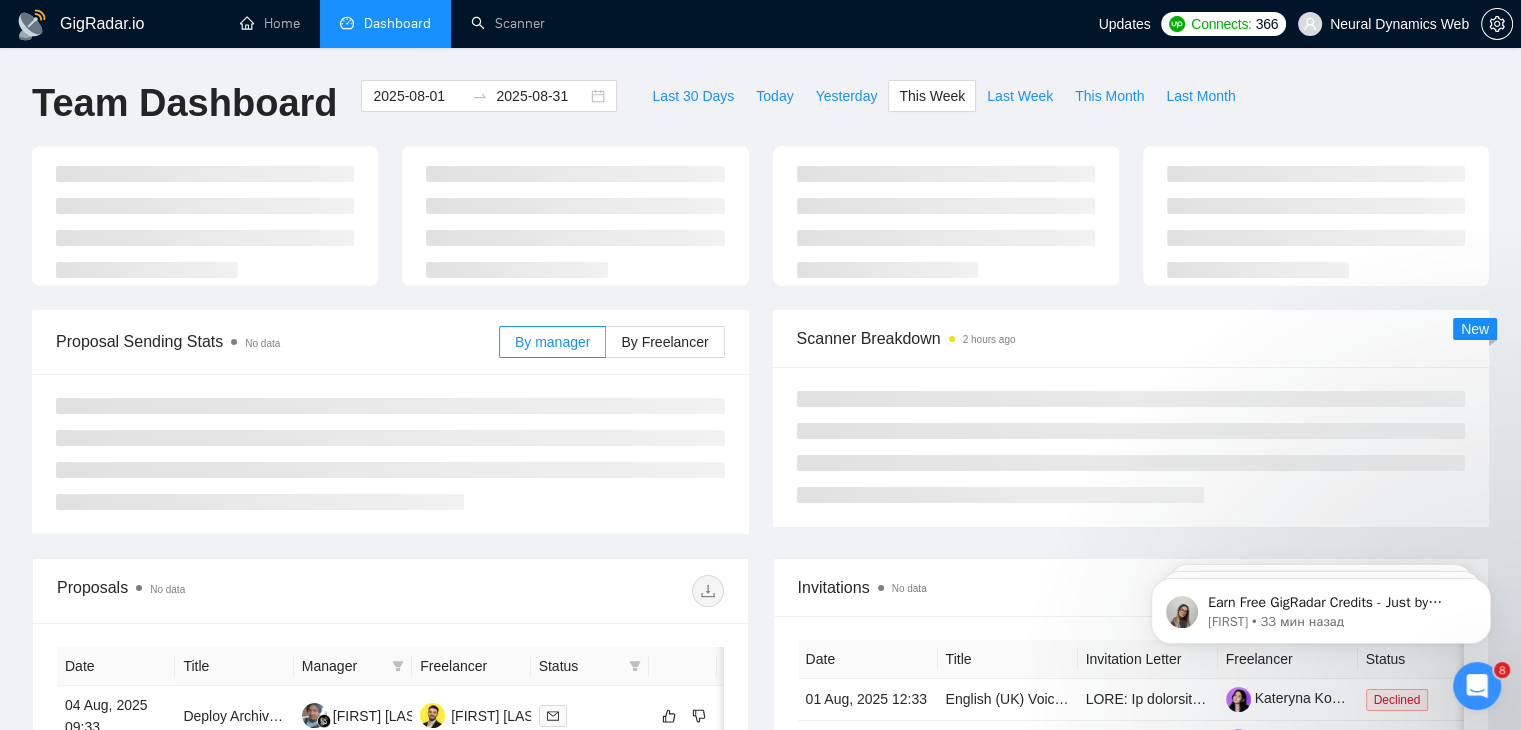 type on "2025-08-04" 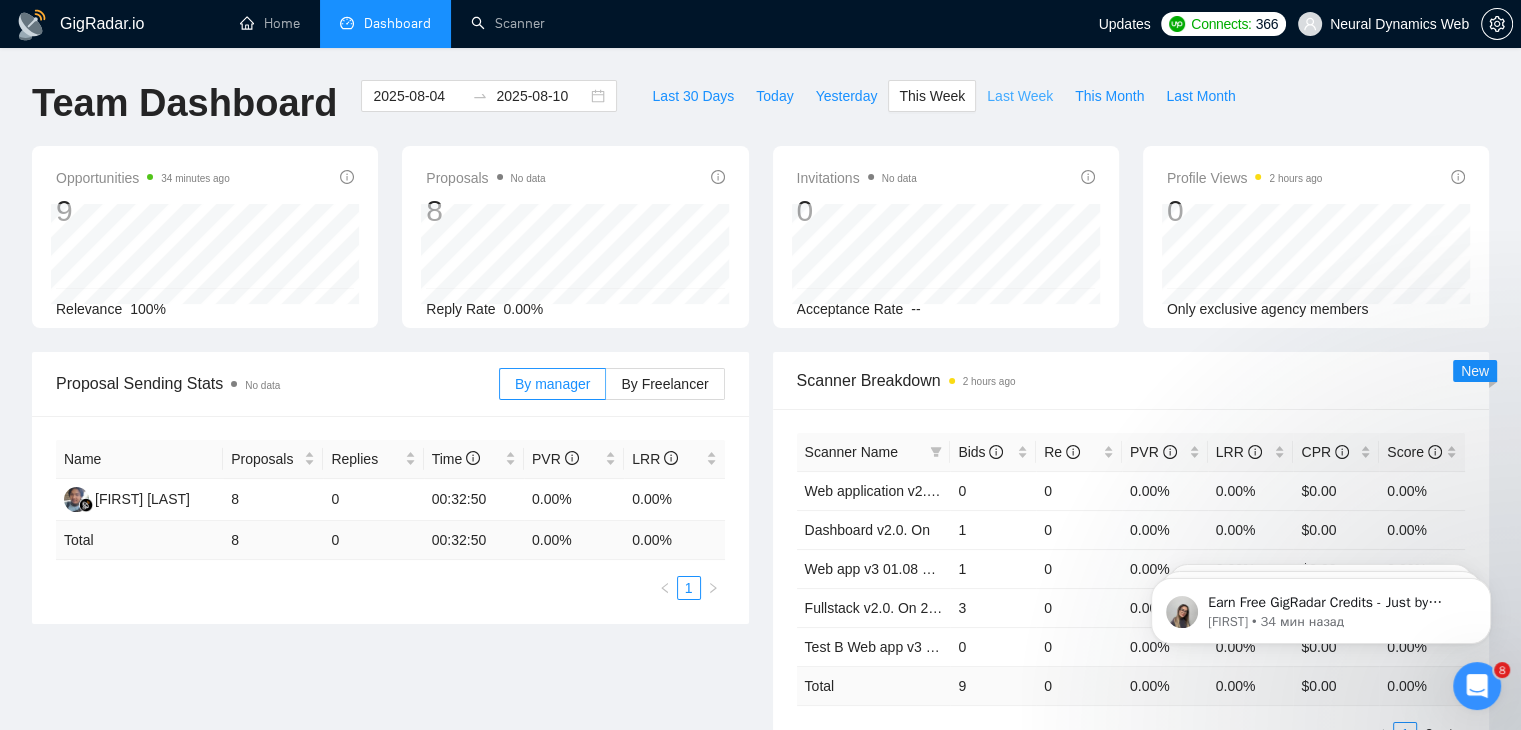 click on "Last Week" at bounding box center (1020, 96) 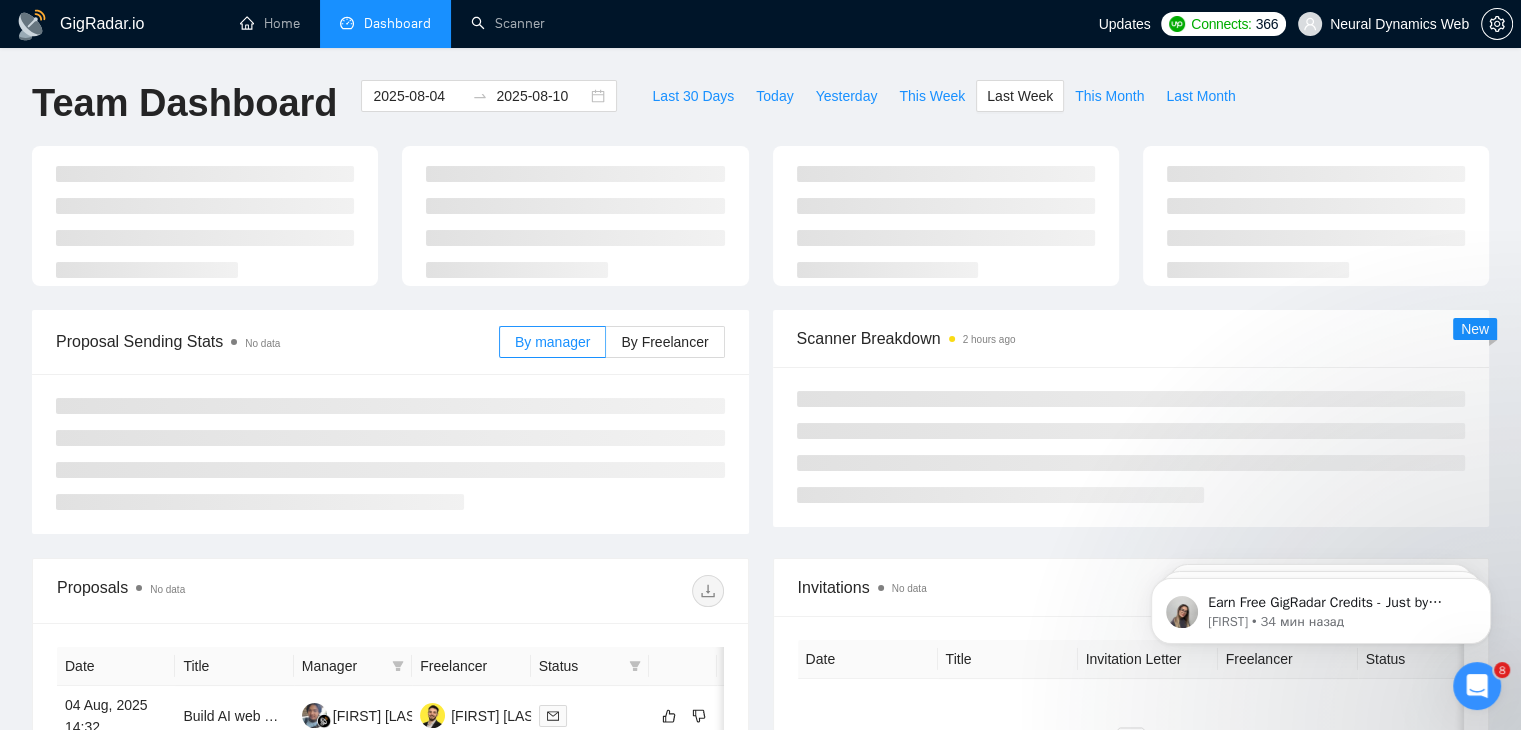 type on "2025-07-28" 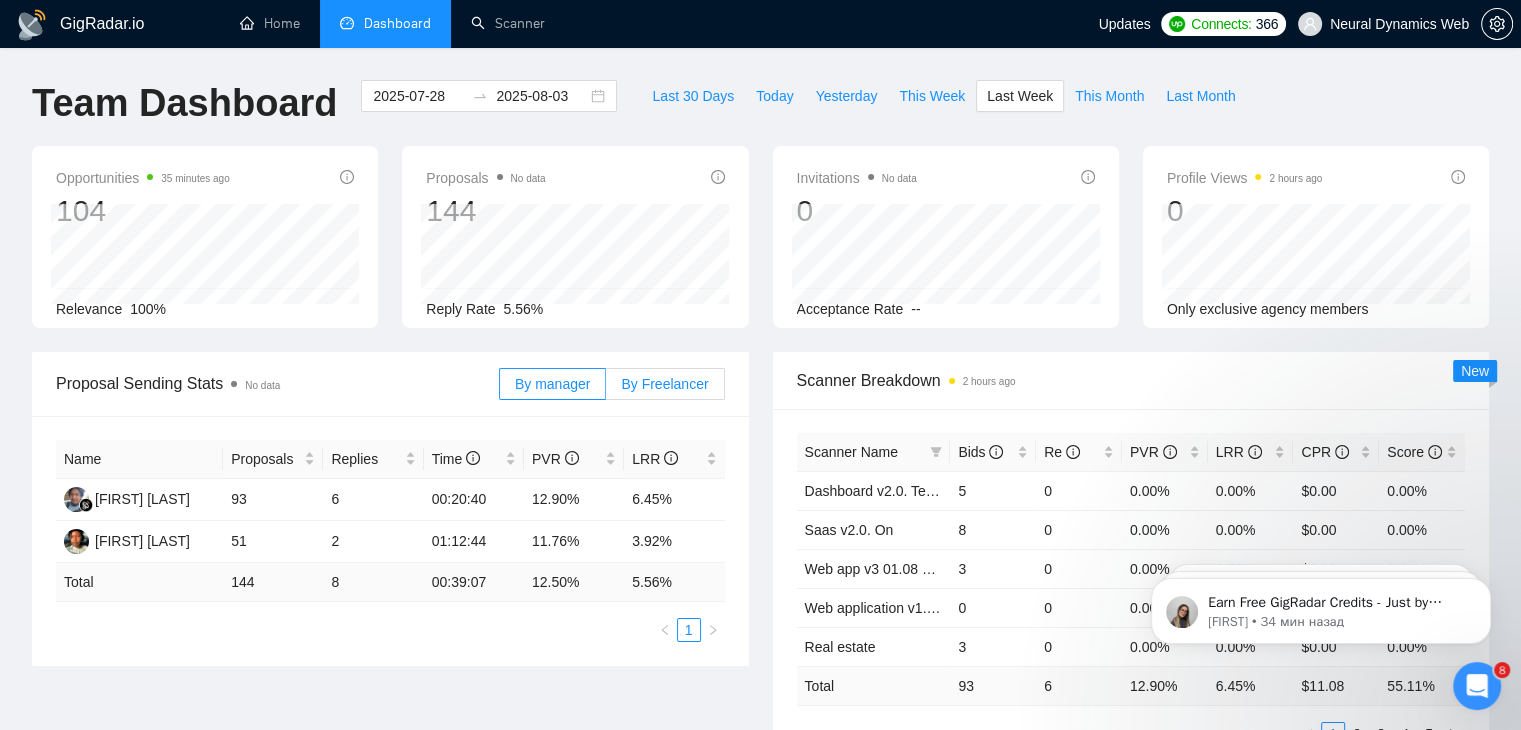 click on "By Freelancer" at bounding box center (664, 384) 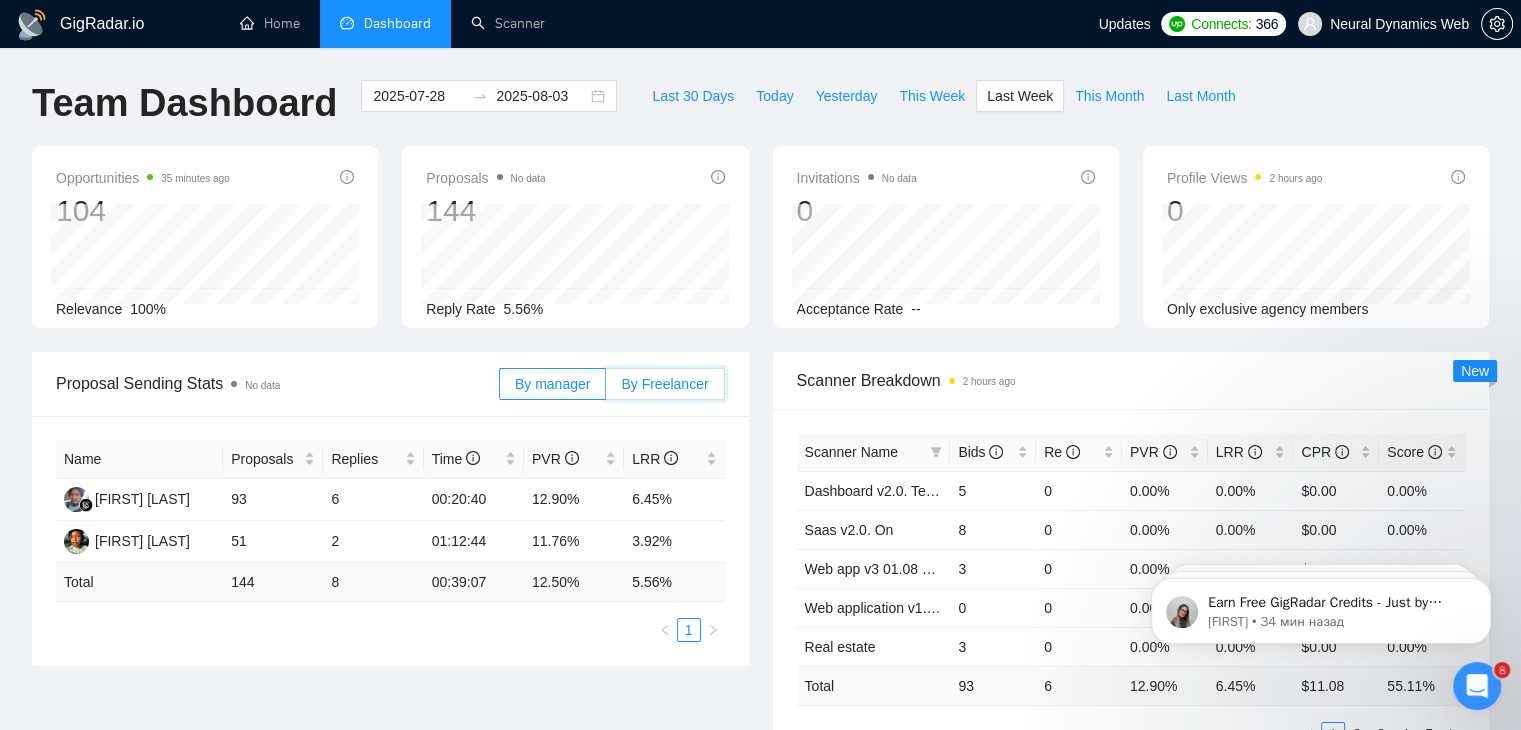 click on "By Freelancer" at bounding box center [606, 389] 